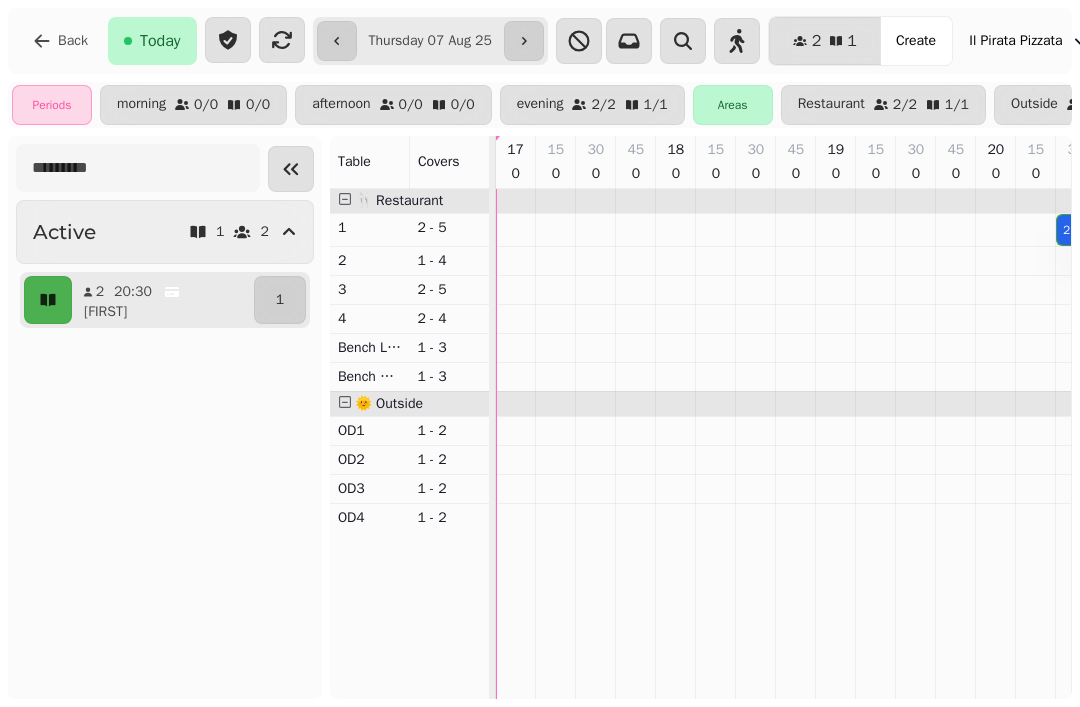 scroll, scrollTop: 0, scrollLeft: 0, axis: both 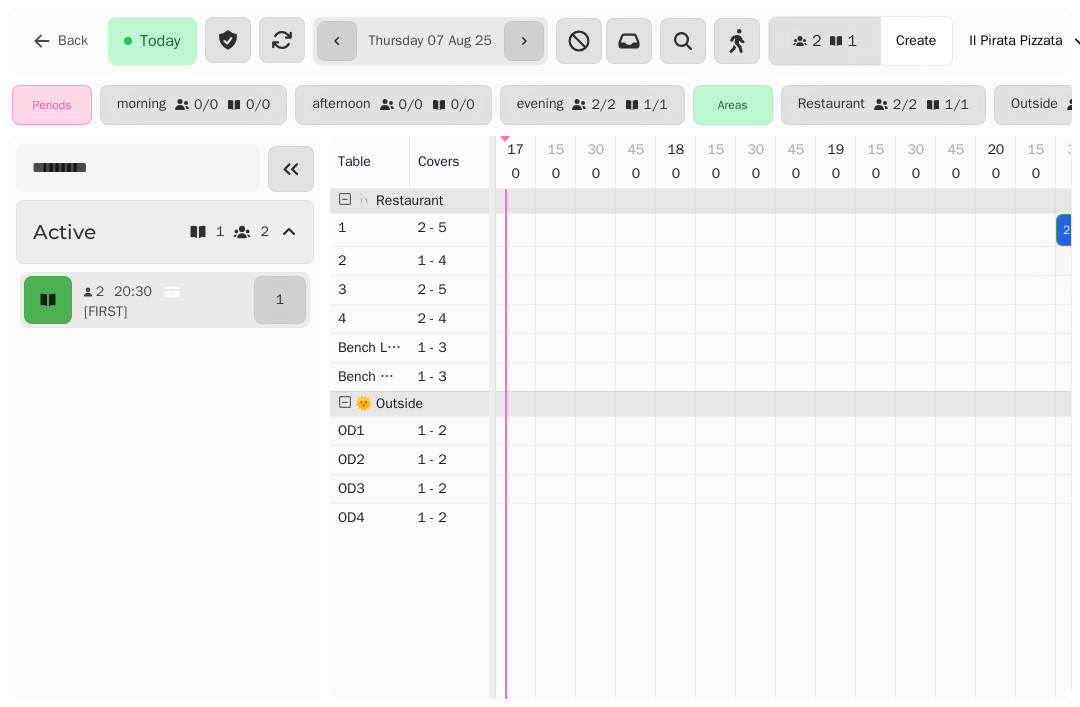 click 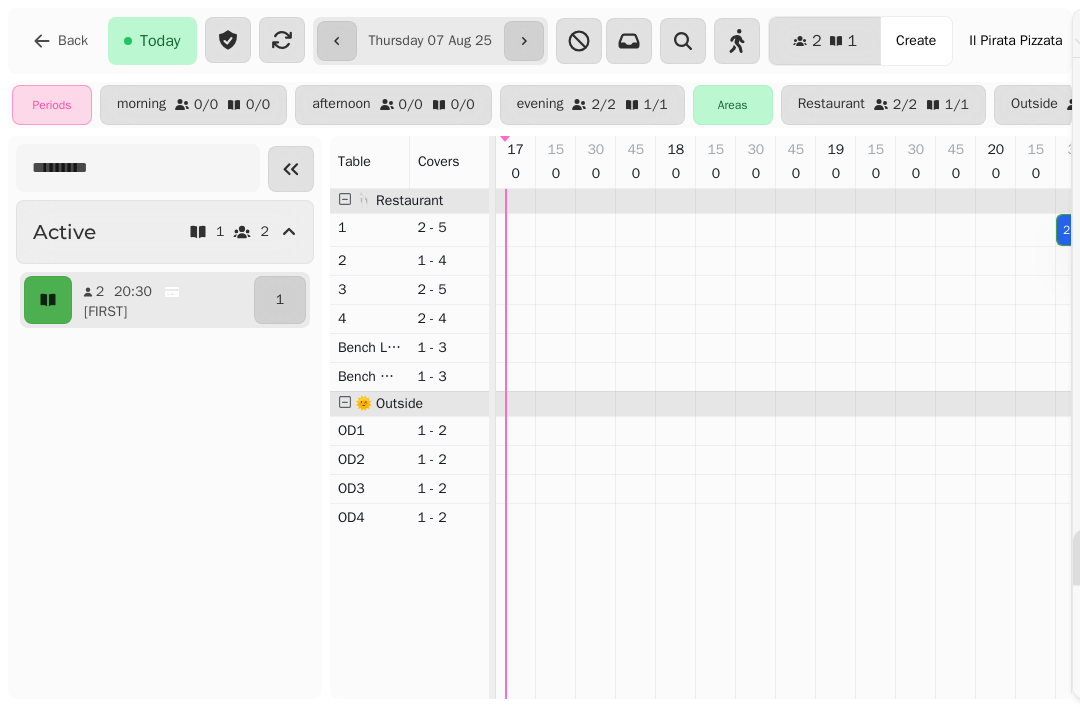 select on "****" 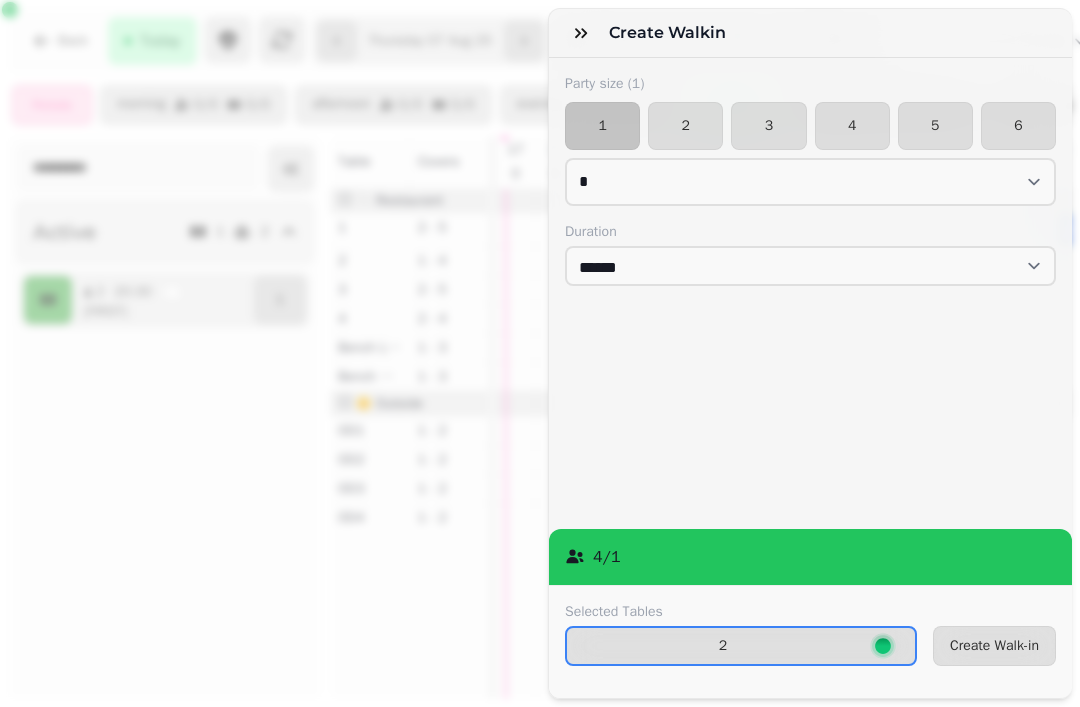 click on "3" at bounding box center (768, 126) 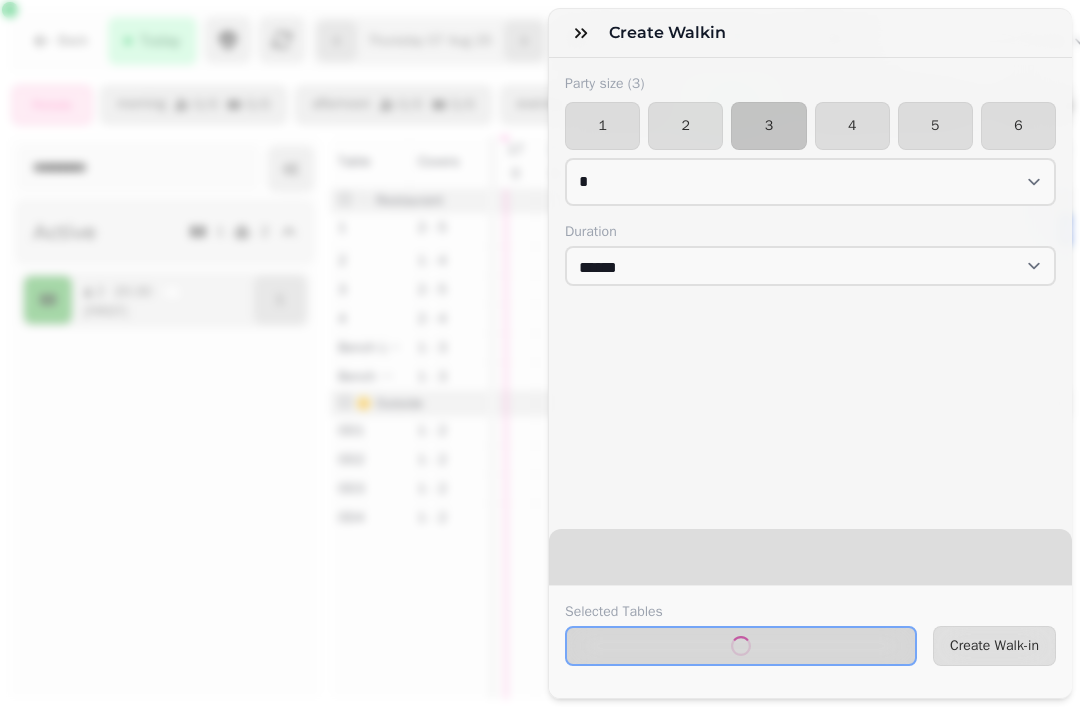 select on "****" 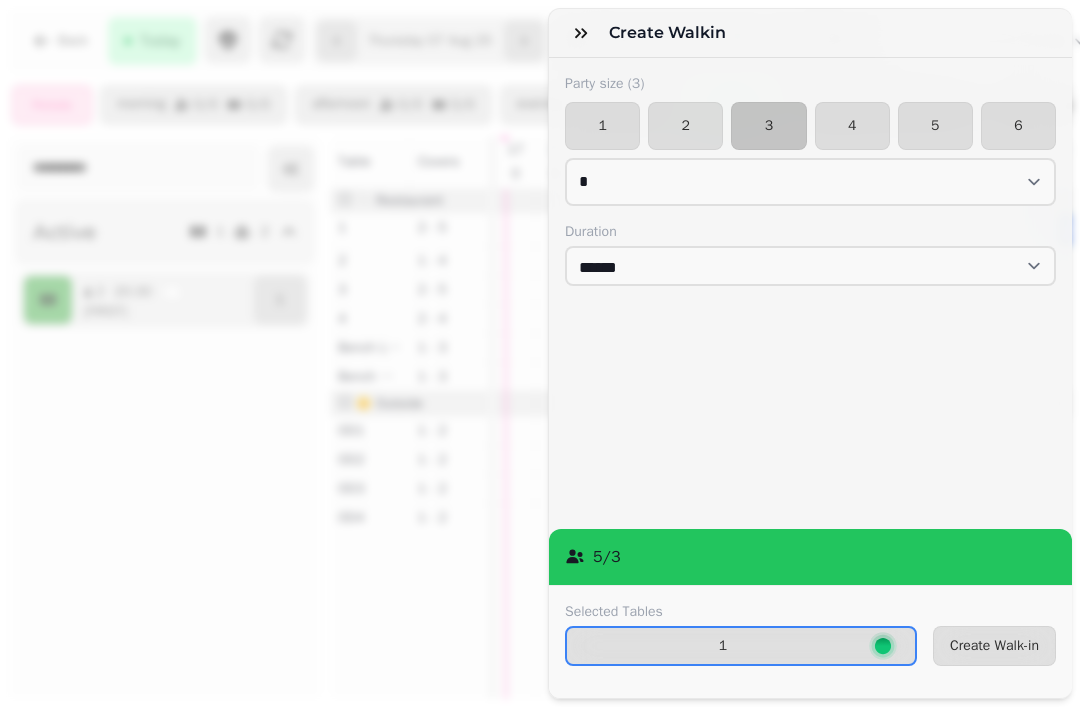 click on "Create Walk-in" at bounding box center [994, 646] 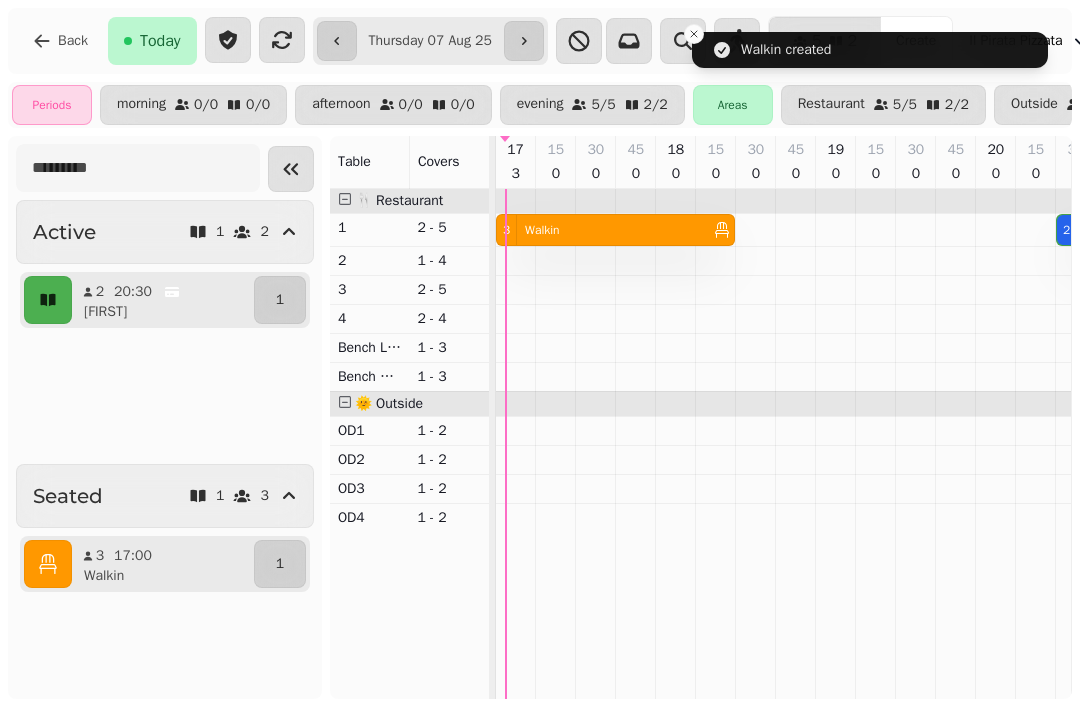 scroll, scrollTop: 0, scrollLeft: 148, axis: horizontal 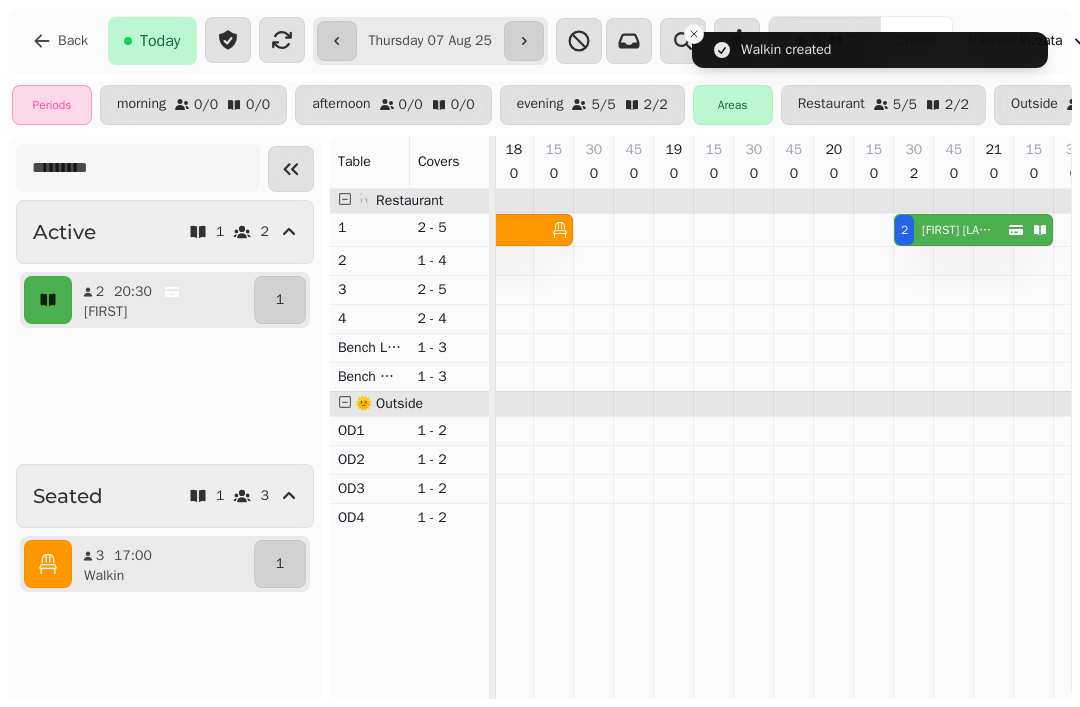 click at bounding box center [694, 34] 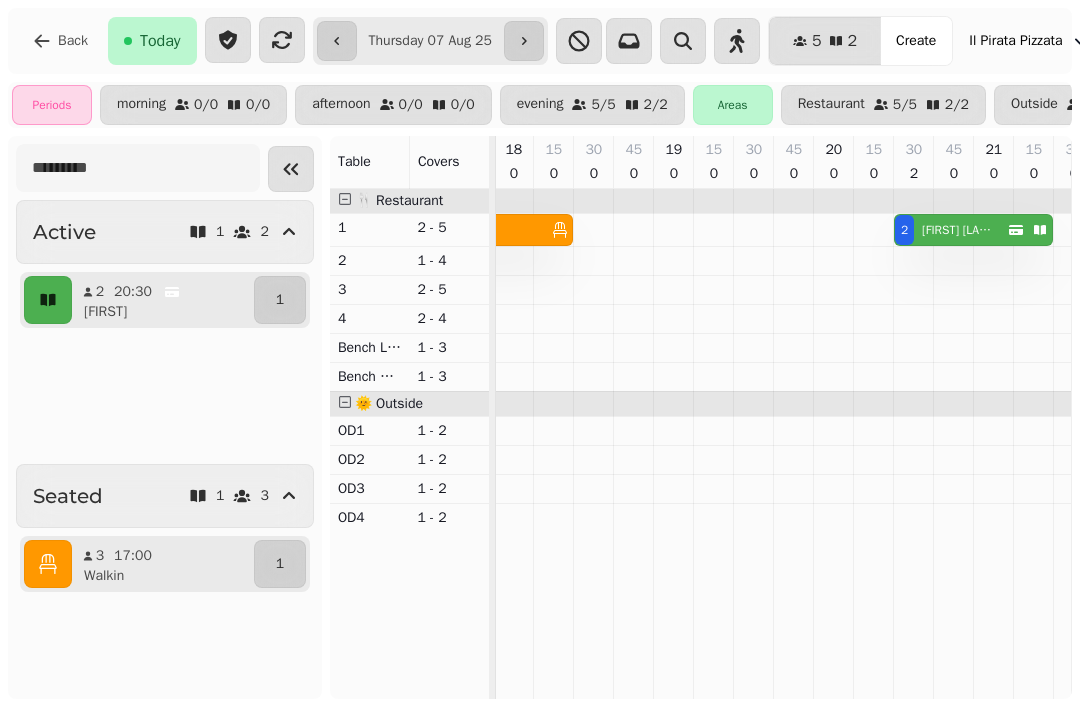 click 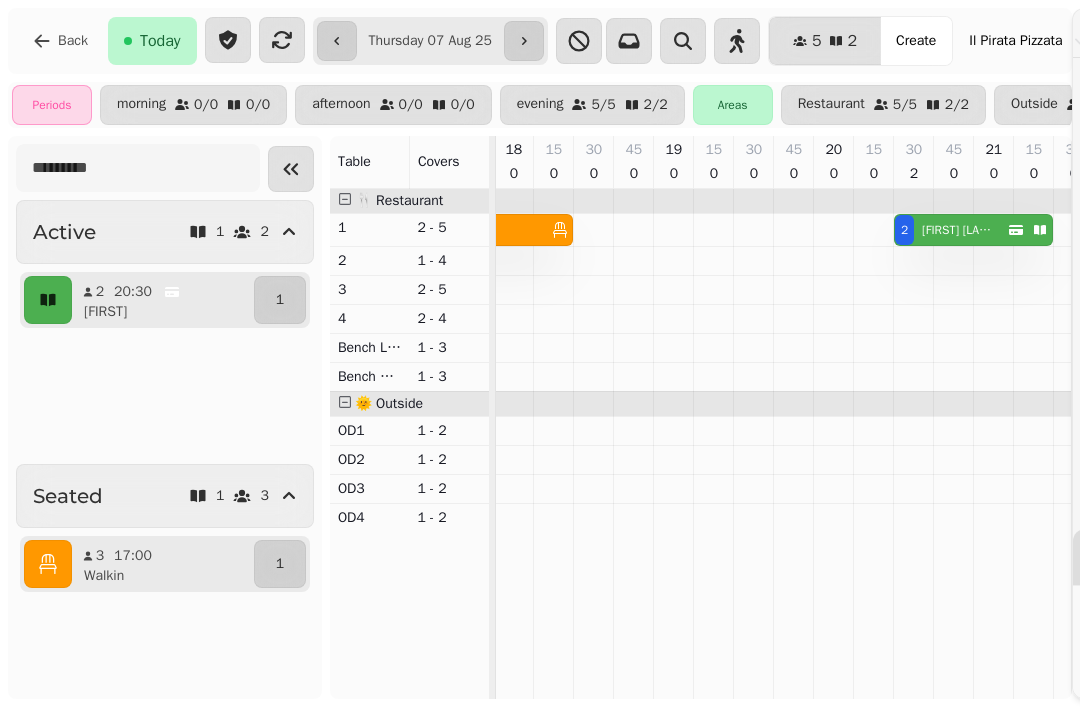 select on "****" 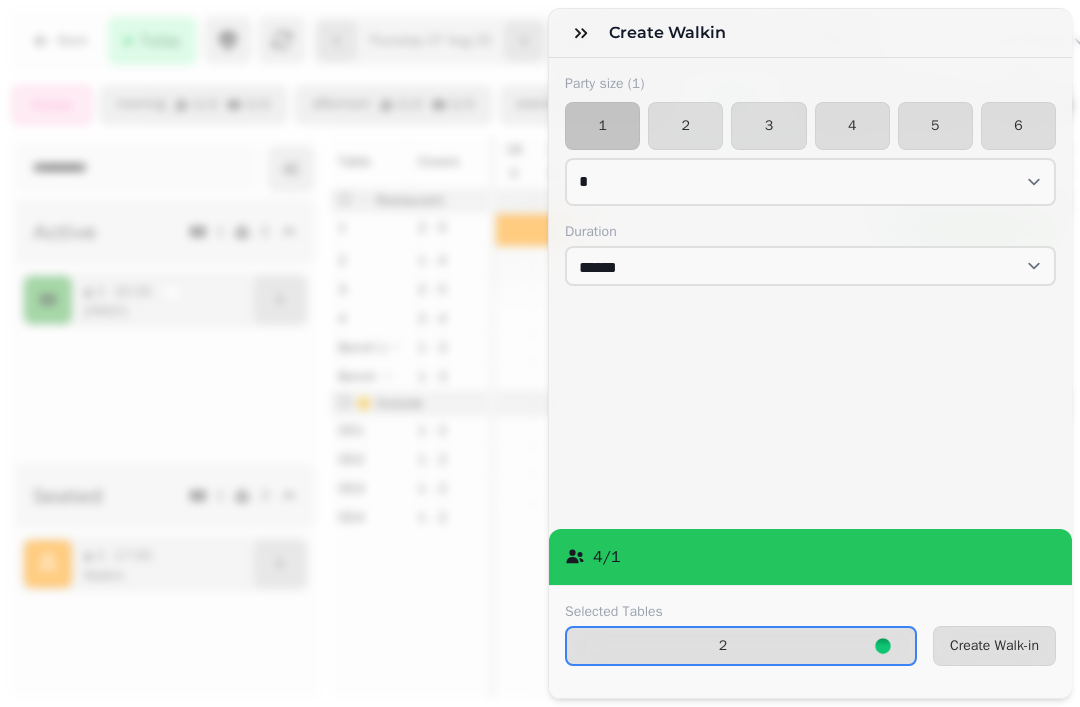 click on "Create Walk-in" at bounding box center [994, 646] 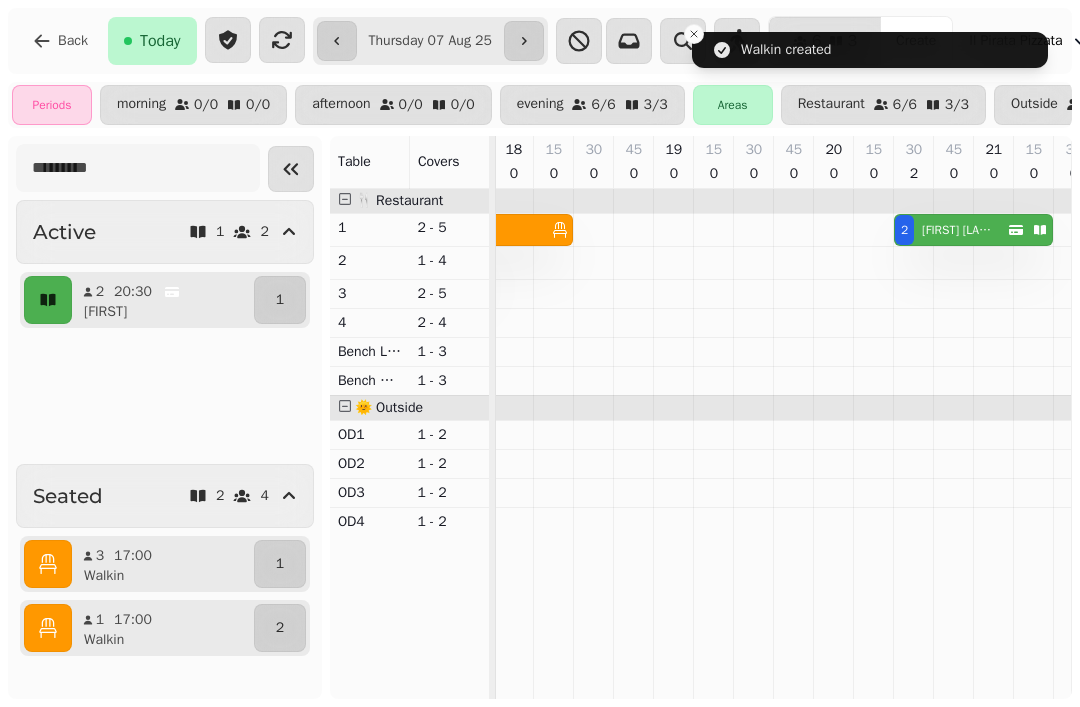 scroll, scrollTop: 0, scrollLeft: 0, axis: both 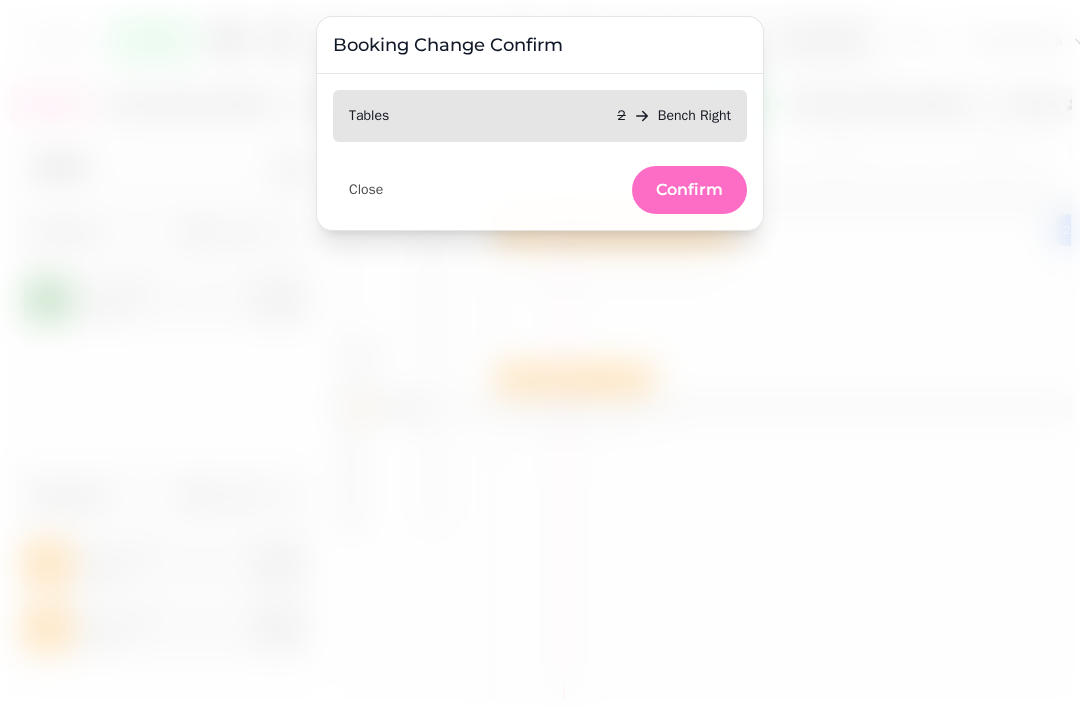 click on "Confirm" at bounding box center (689, 190) 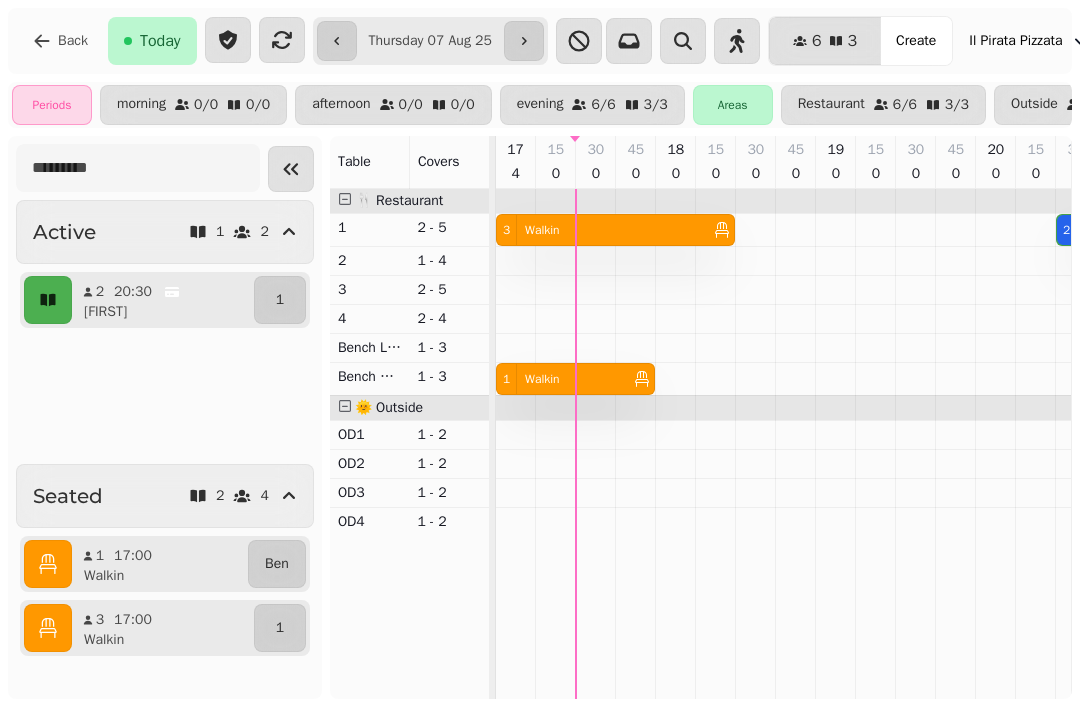 scroll, scrollTop: 0, scrollLeft: 150, axis: horizontal 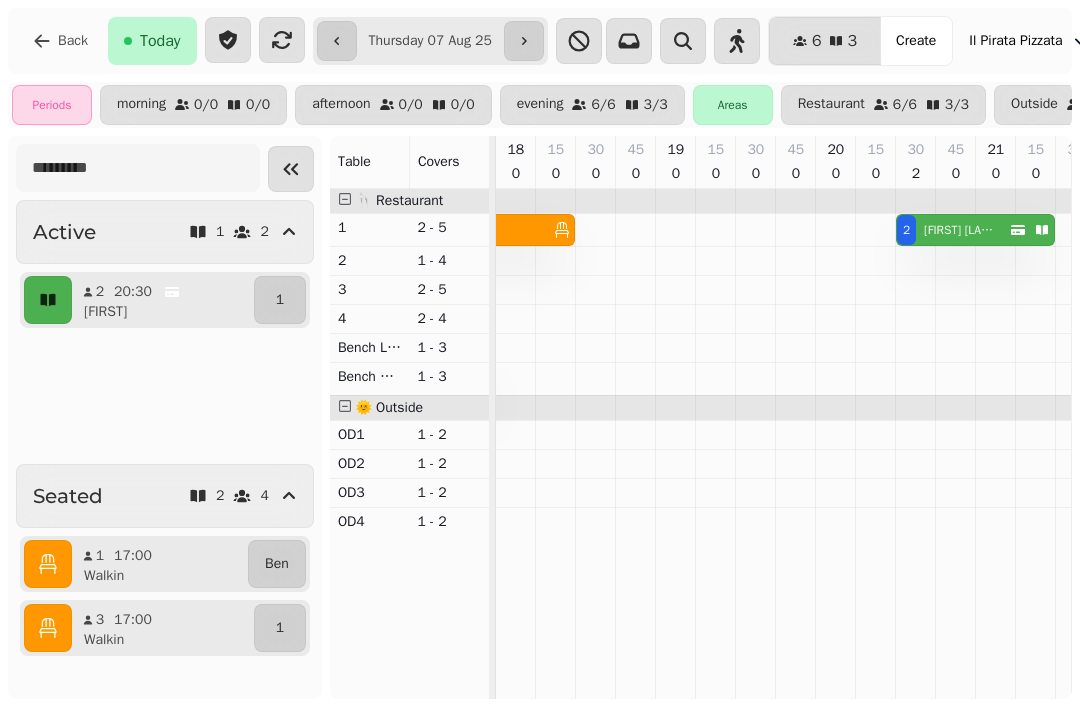 click 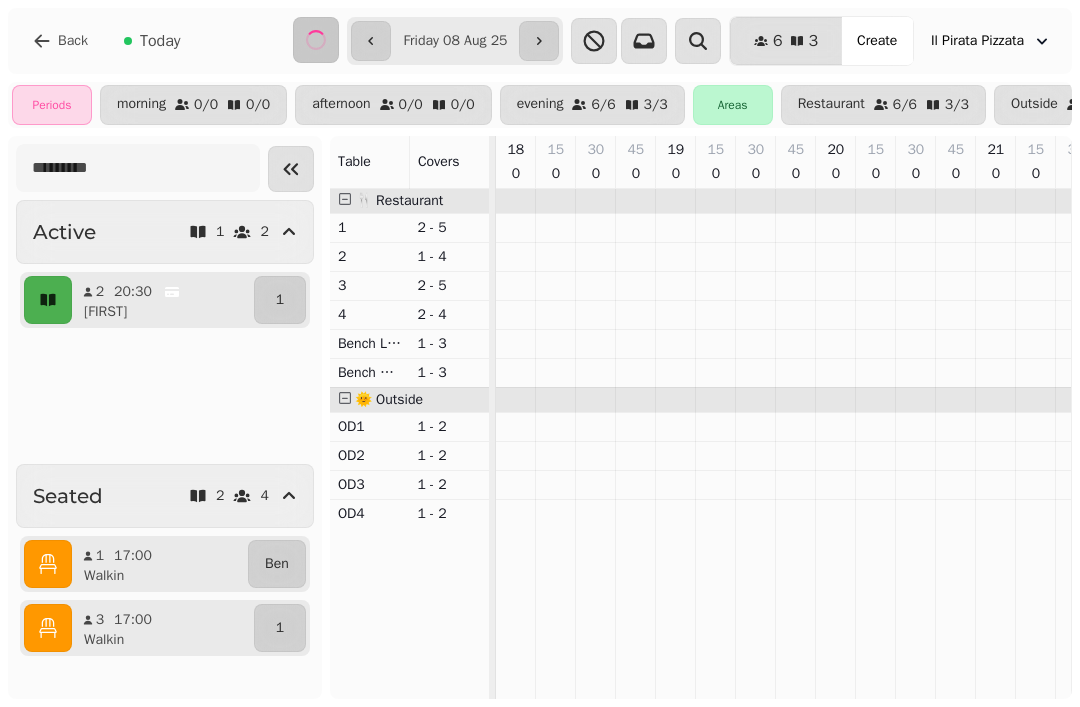 scroll, scrollTop: 0, scrollLeft: 0, axis: both 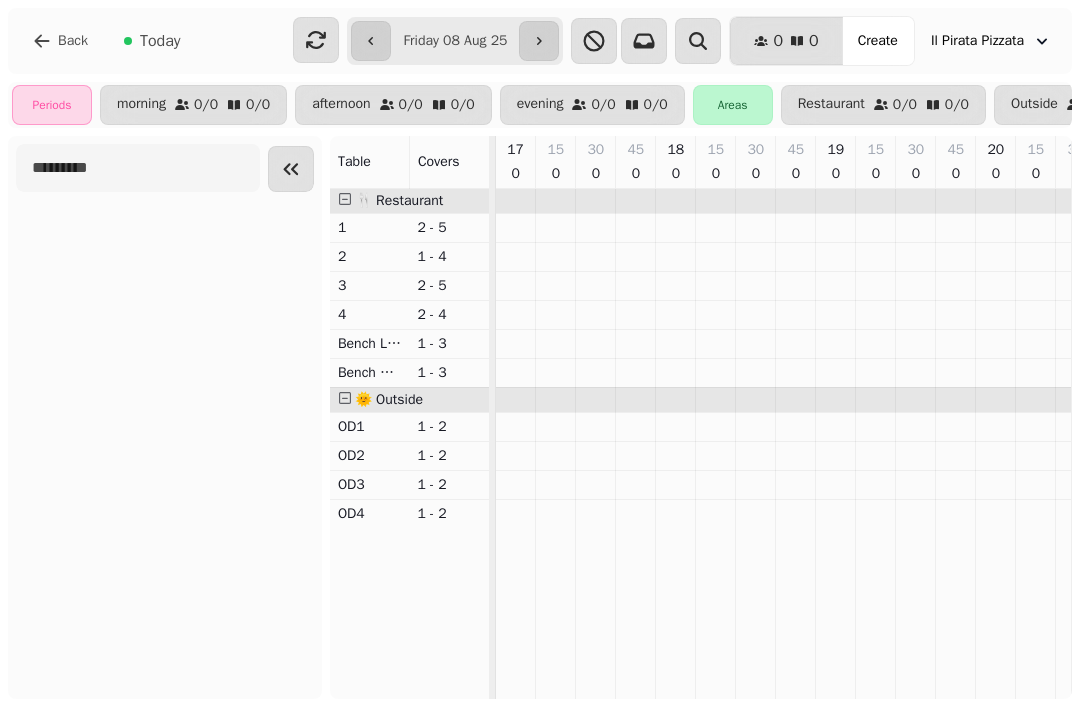 click at bounding box center (539, 41) 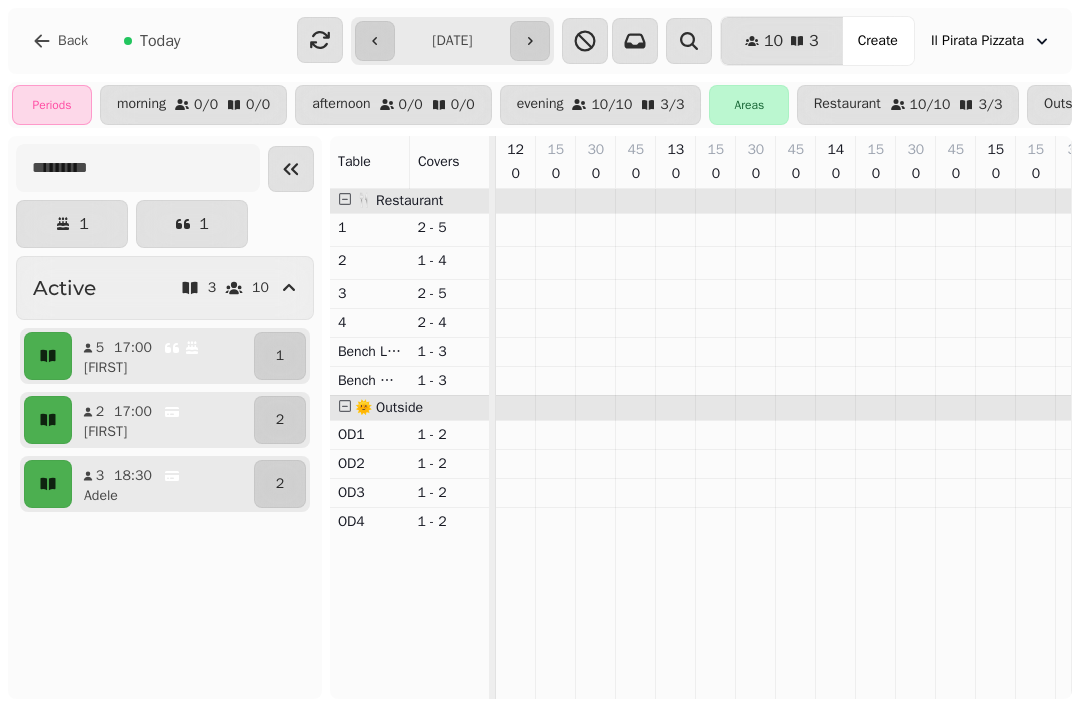 scroll, scrollTop: 0, scrollLeft: 647, axis: horizontal 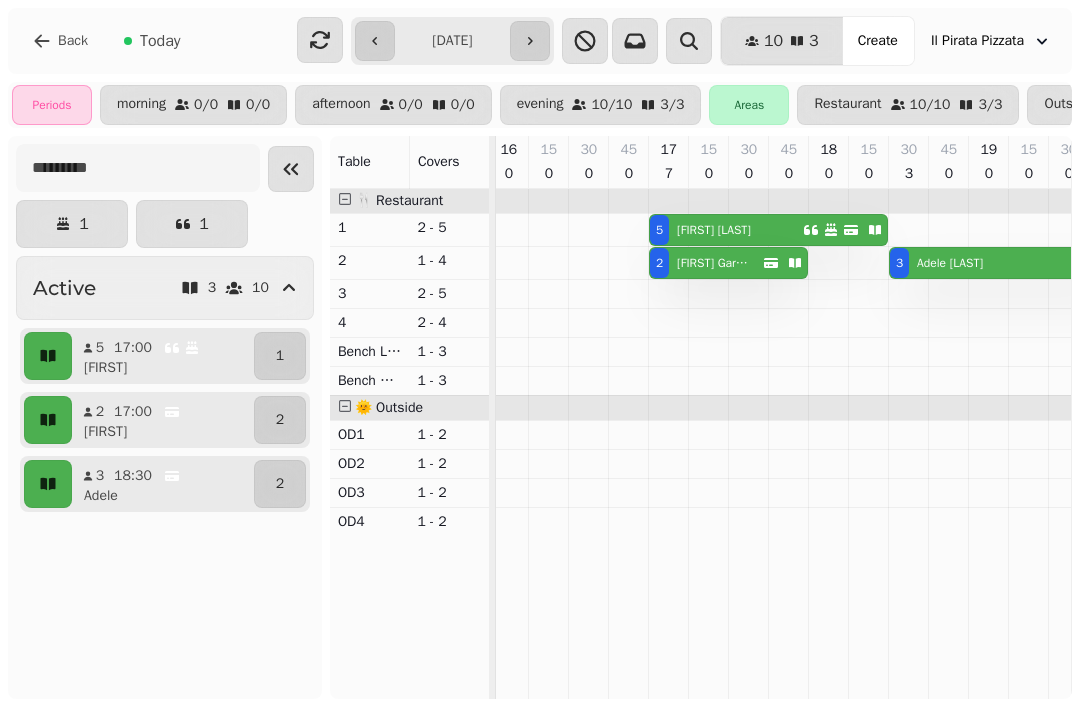 click at bounding box center (375, 41) 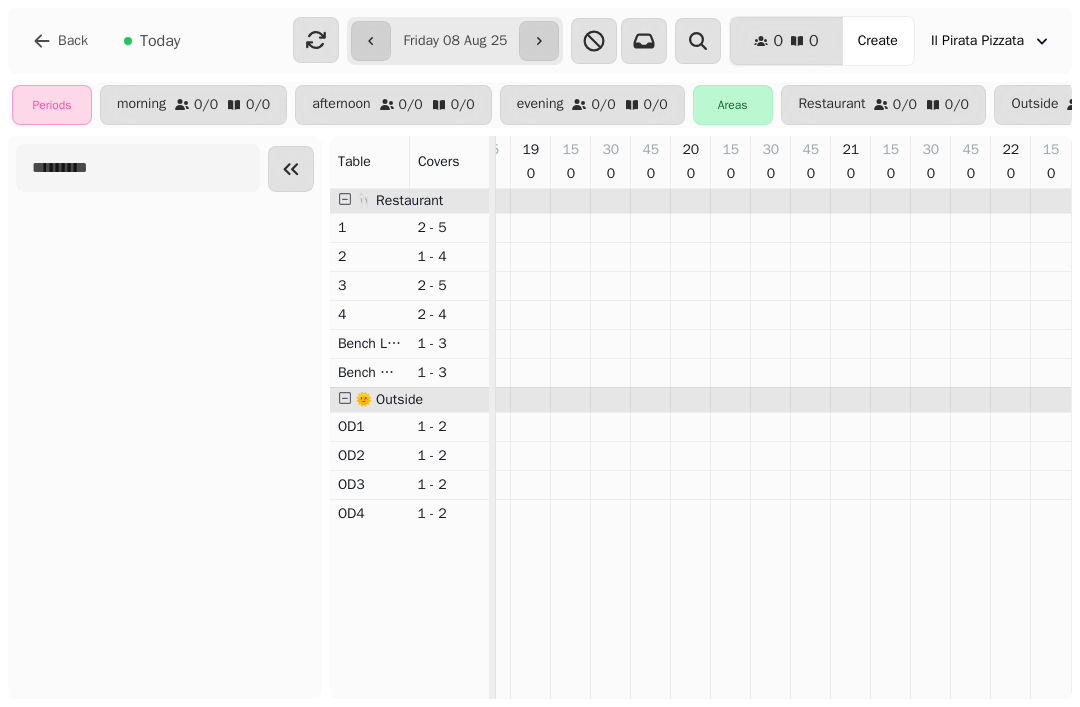 scroll, scrollTop: 0, scrollLeft: 0, axis: both 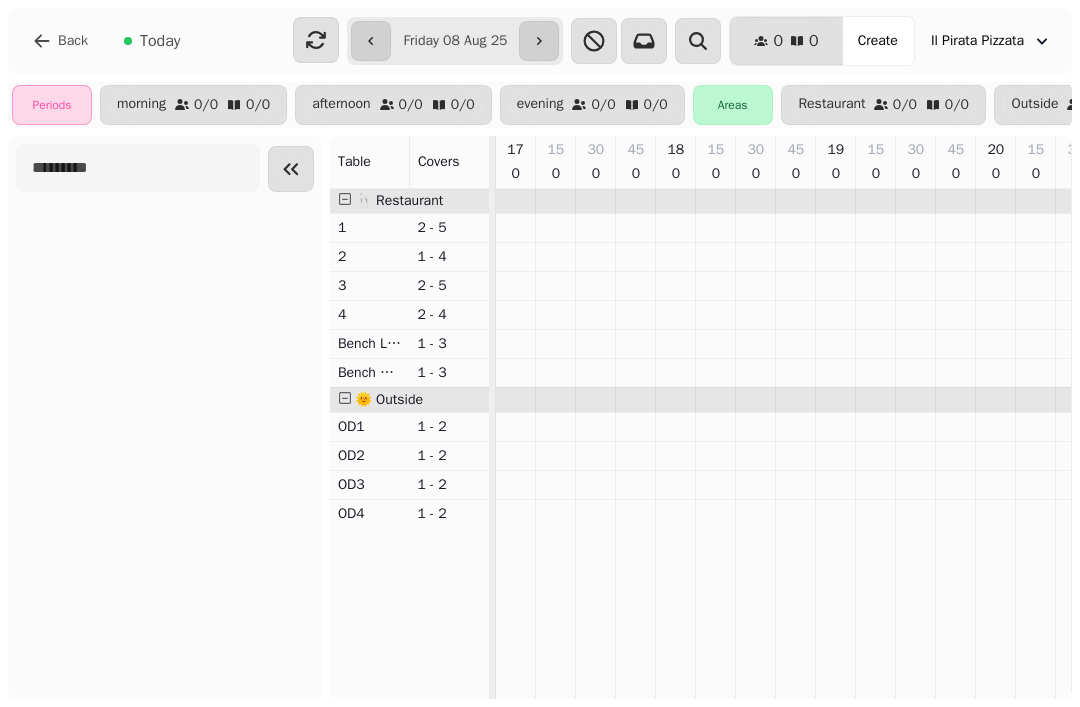 click at bounding box center [371, 41] 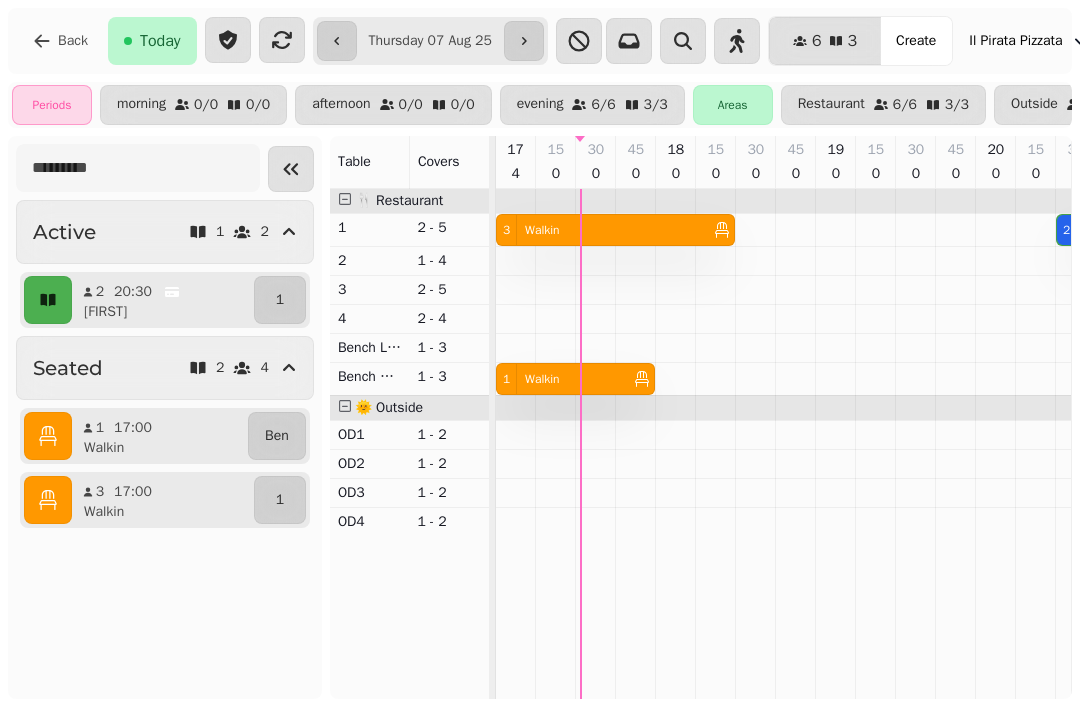 click on "**********" at bounding box center [430, 41] 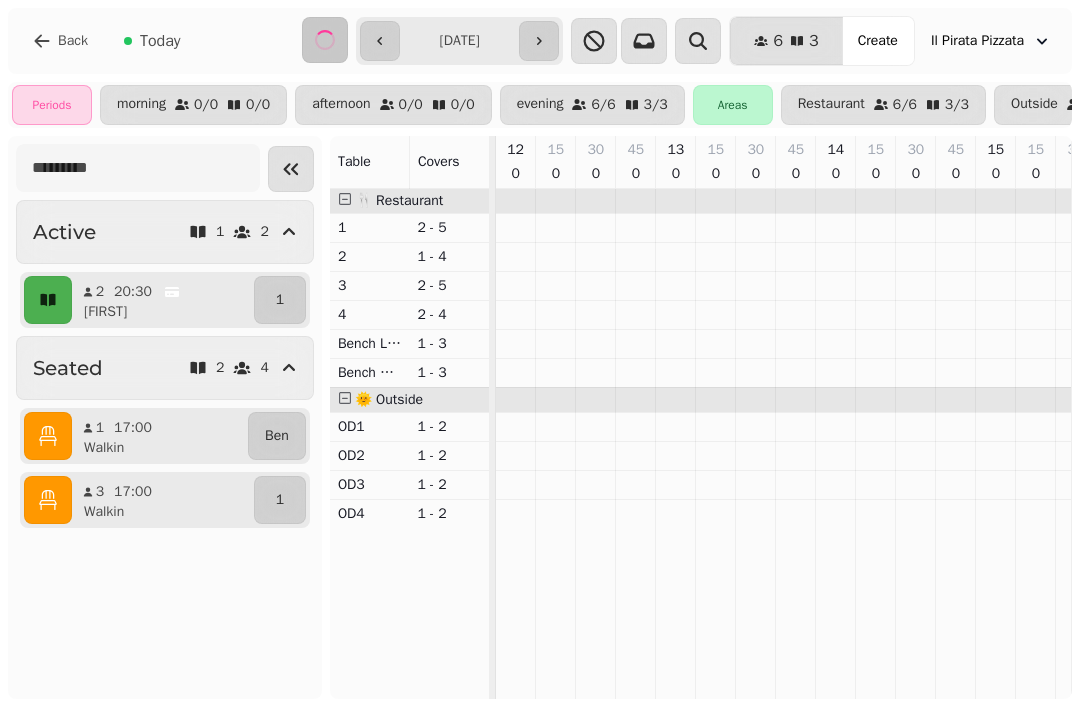 scroll, scrollTop: 0, scrollLeft: 647, axis: horizontal 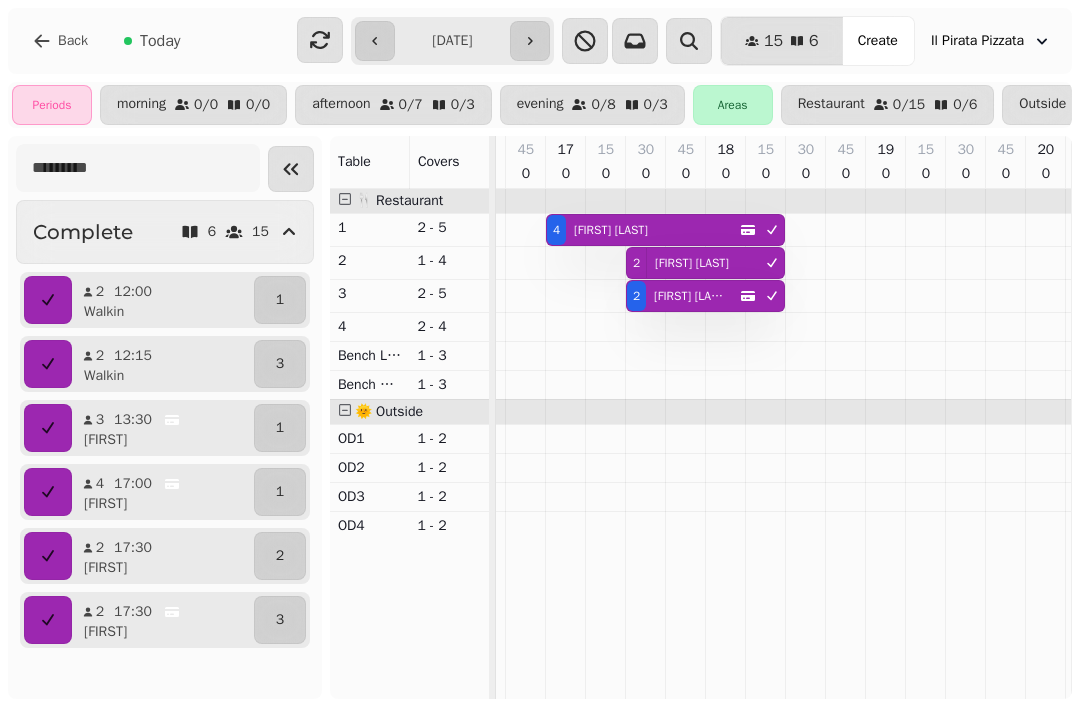 click on "**********" at bounding box center (452, 41) 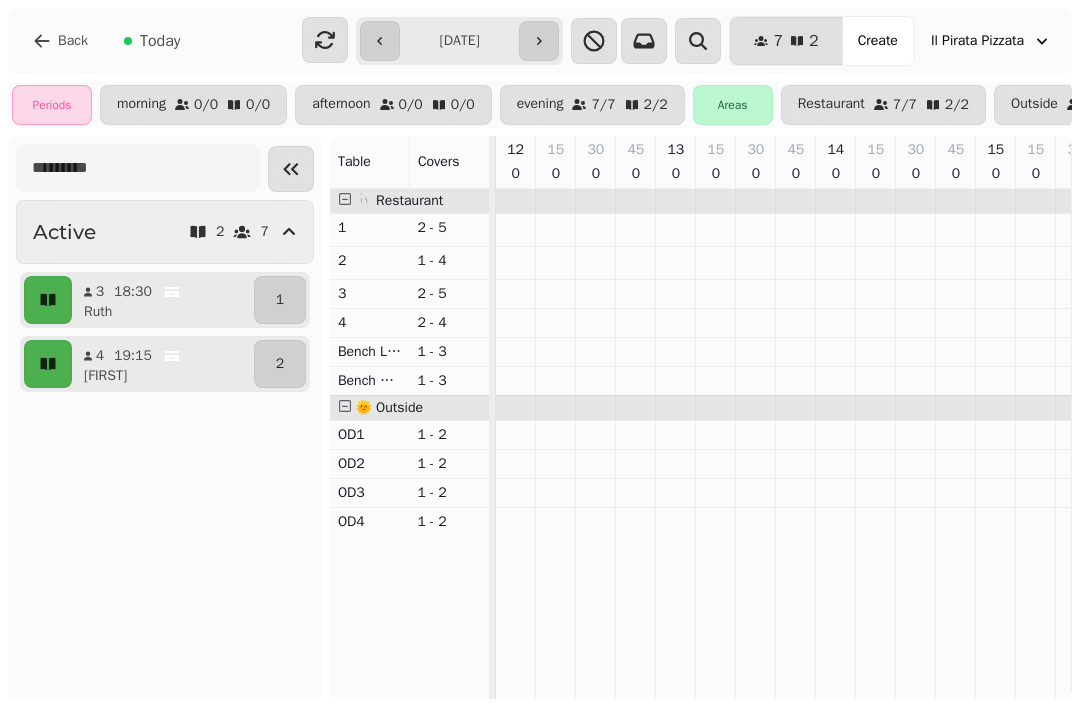 scroll, scrollTop: 0, scrollLeft: 647, axis: horizontal 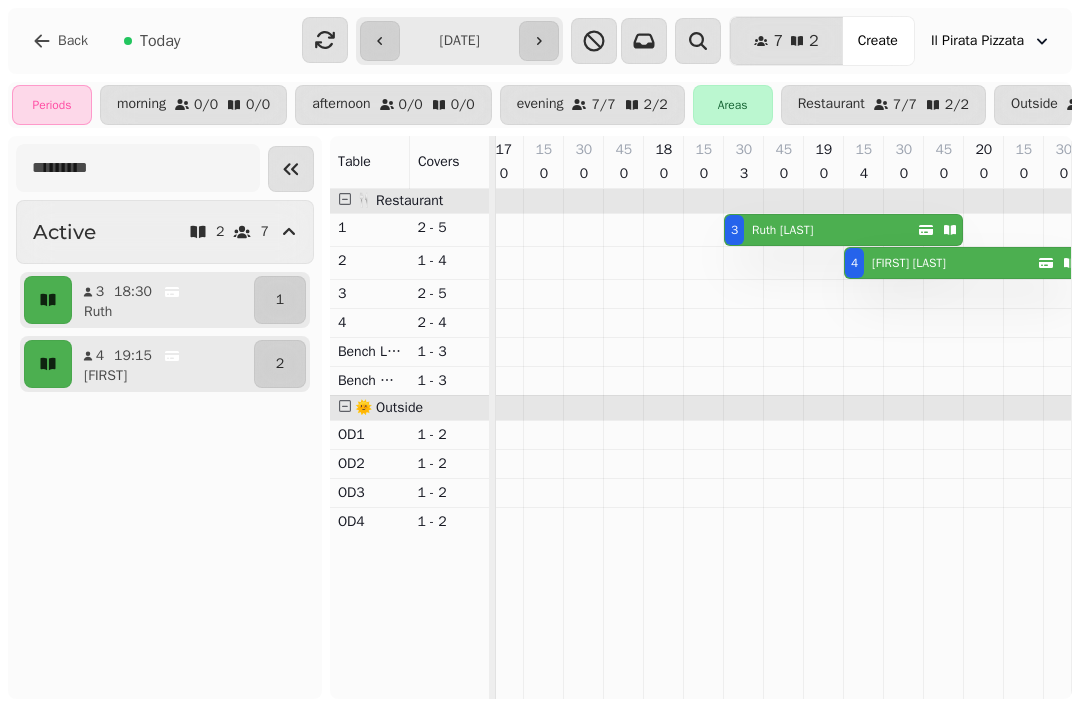 click at bounding box center [539, 41] 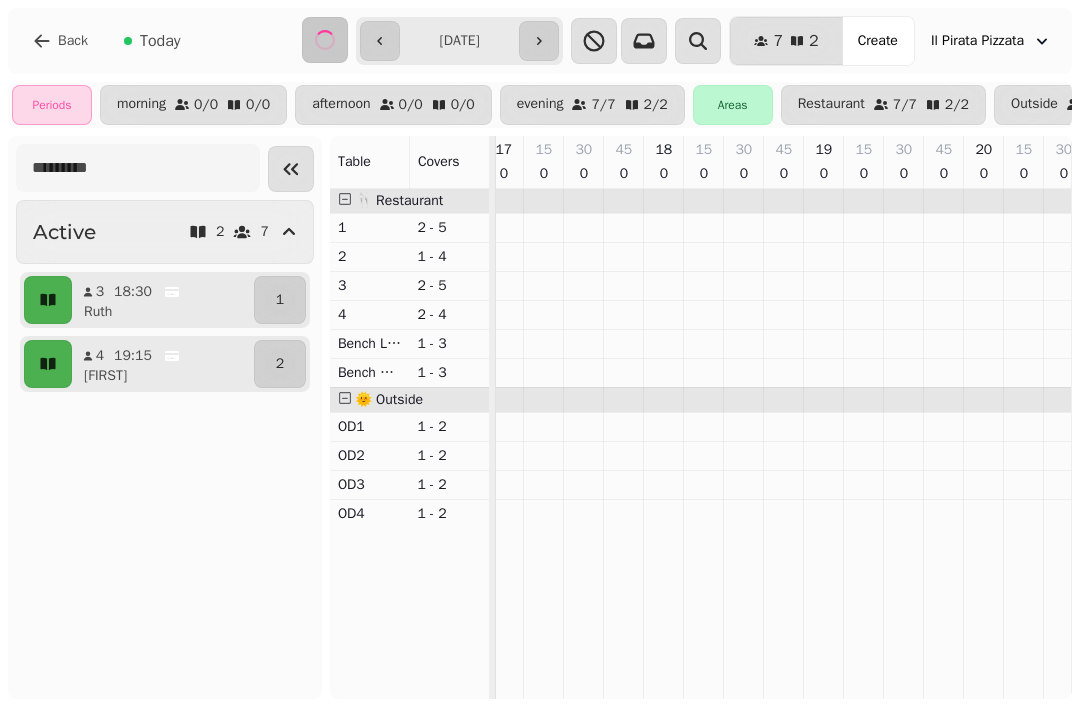 scroll, scrollTop: 0, scrollLeft: 647, axis: horizontal 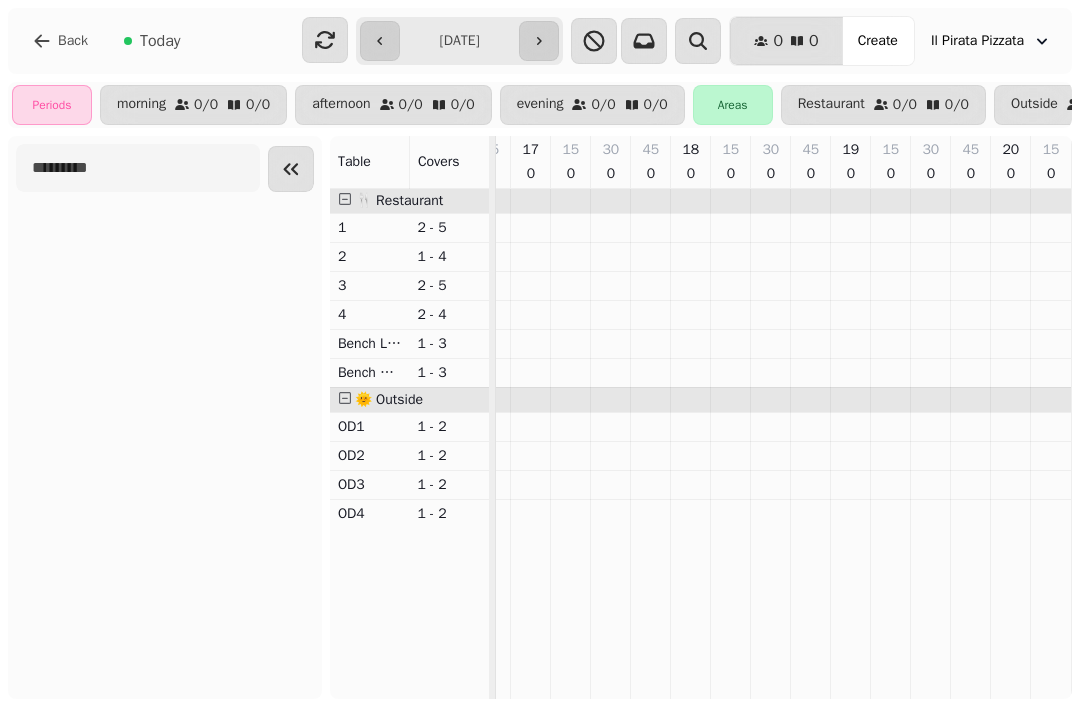 click on "**********" at bounding box center [460, 41] 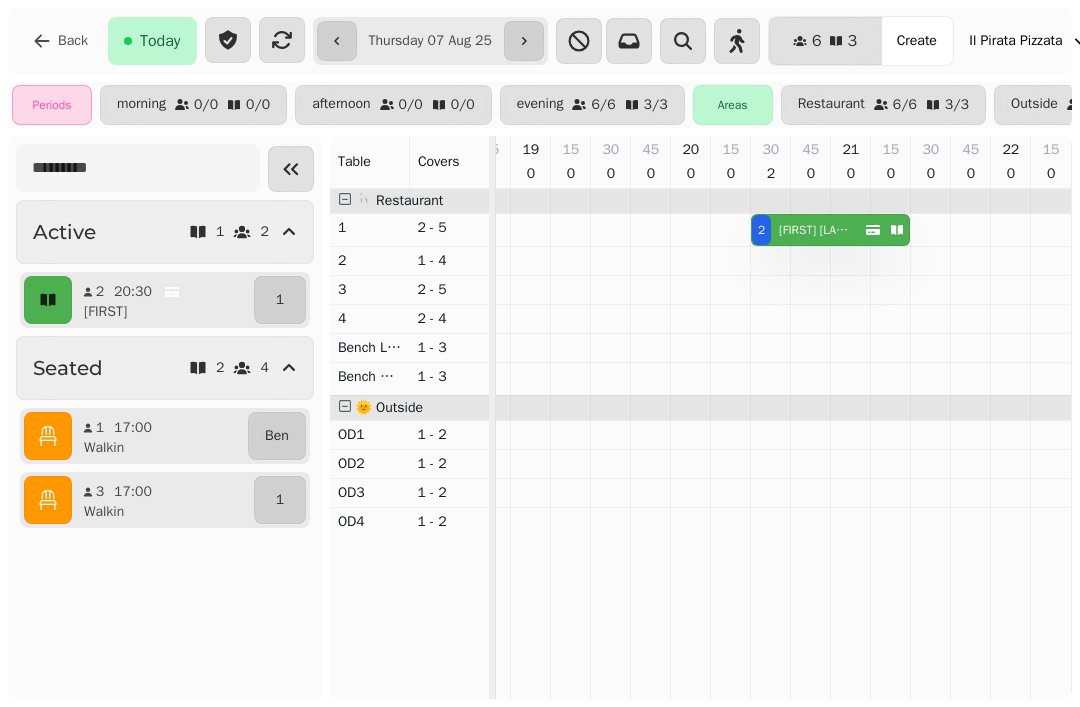 scroll, scrollTop: 0, scrollLeft: 0, axis: both 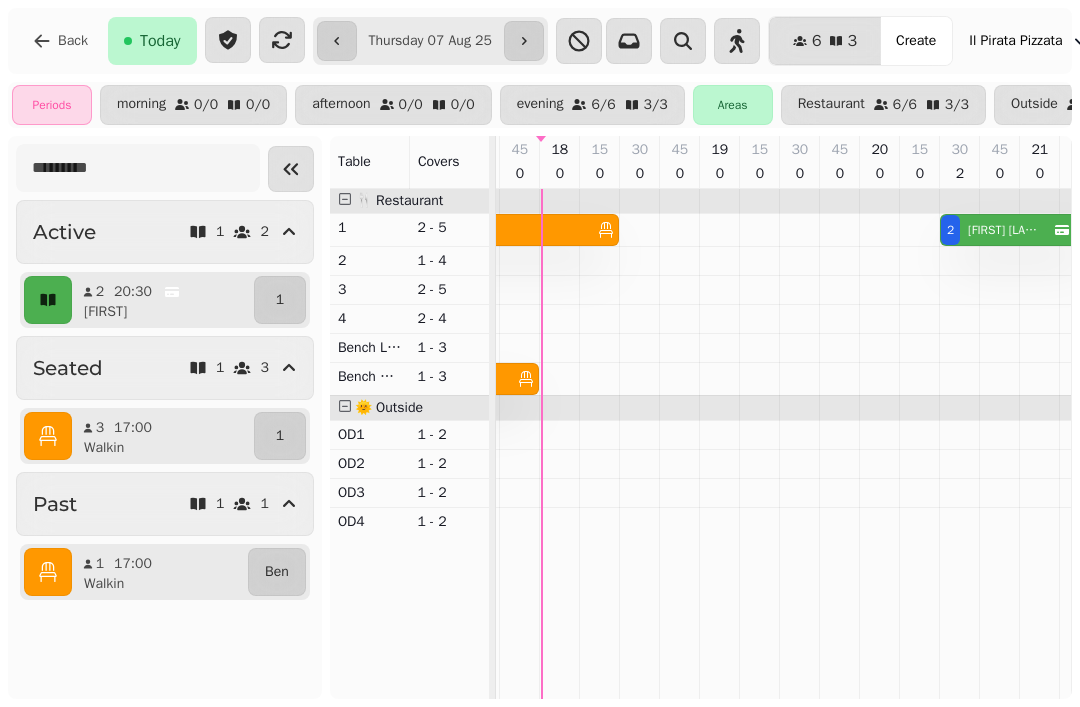 click on "[FIRST]   [LAST]" at bounding box center [1003, 230] 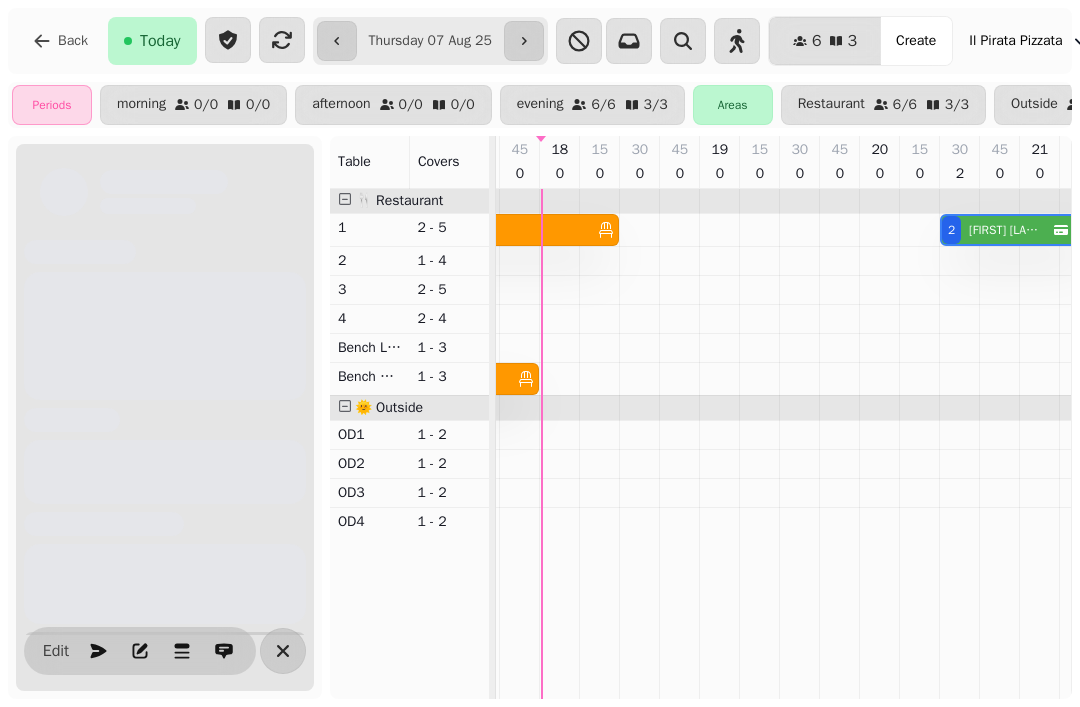 scroll, scrollTop: 0, scrollLeft: 305, axis: horizontal 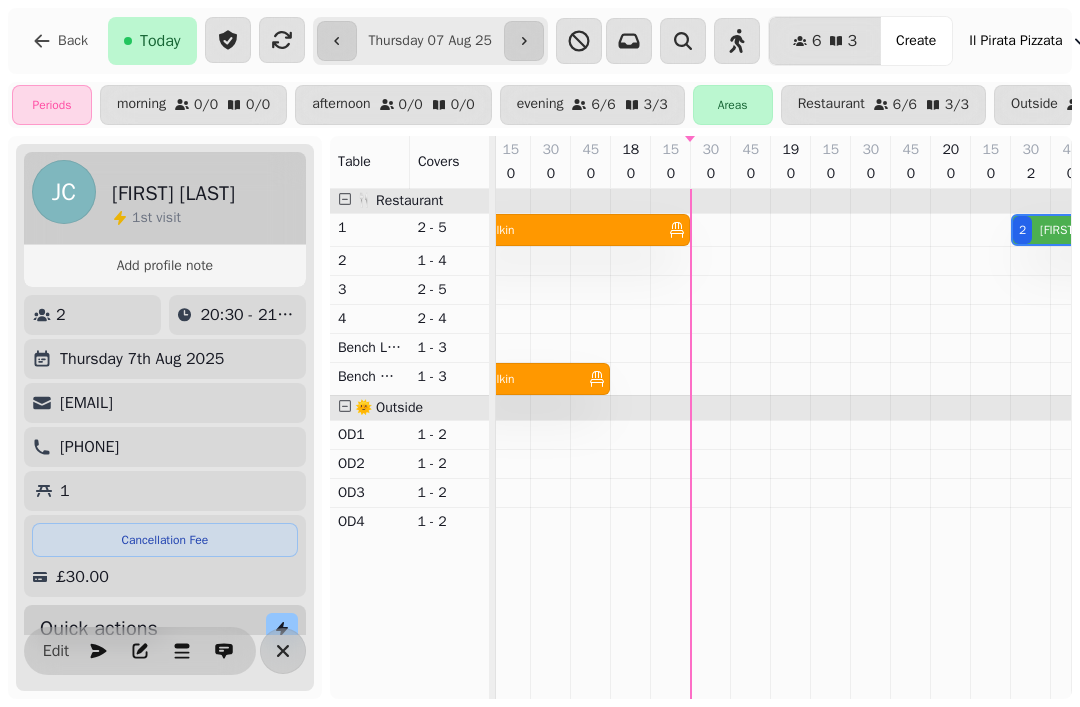 click at bounding box center (665, 230) 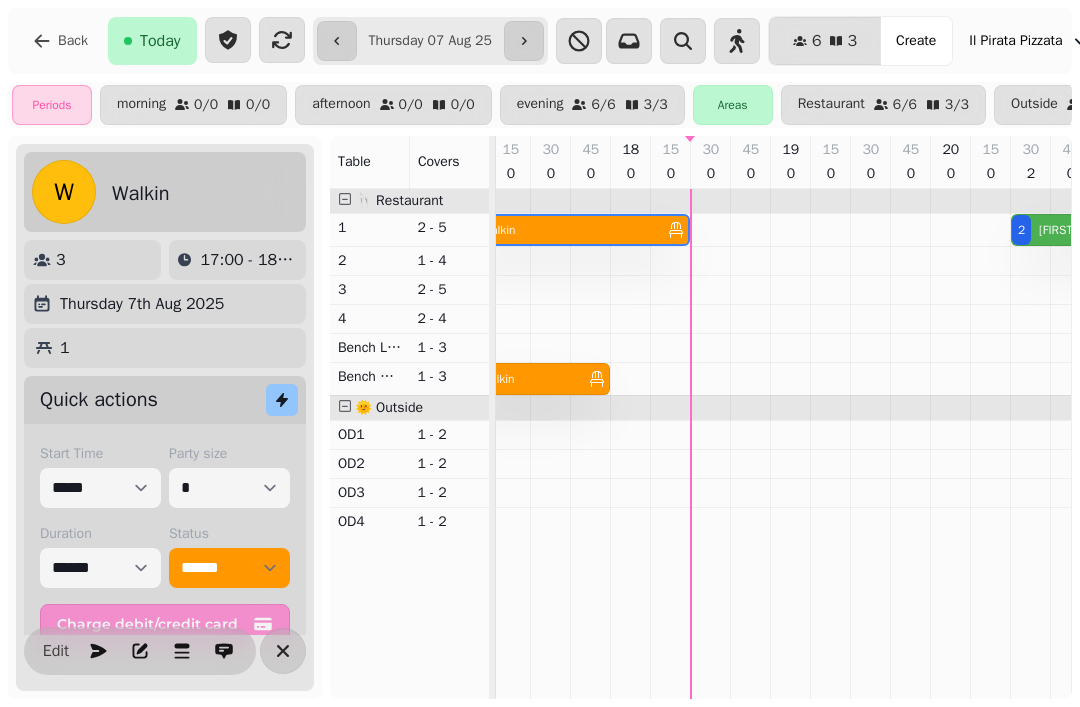 scroll, scrollTop: 0, scrollLeft: 0, axis: both 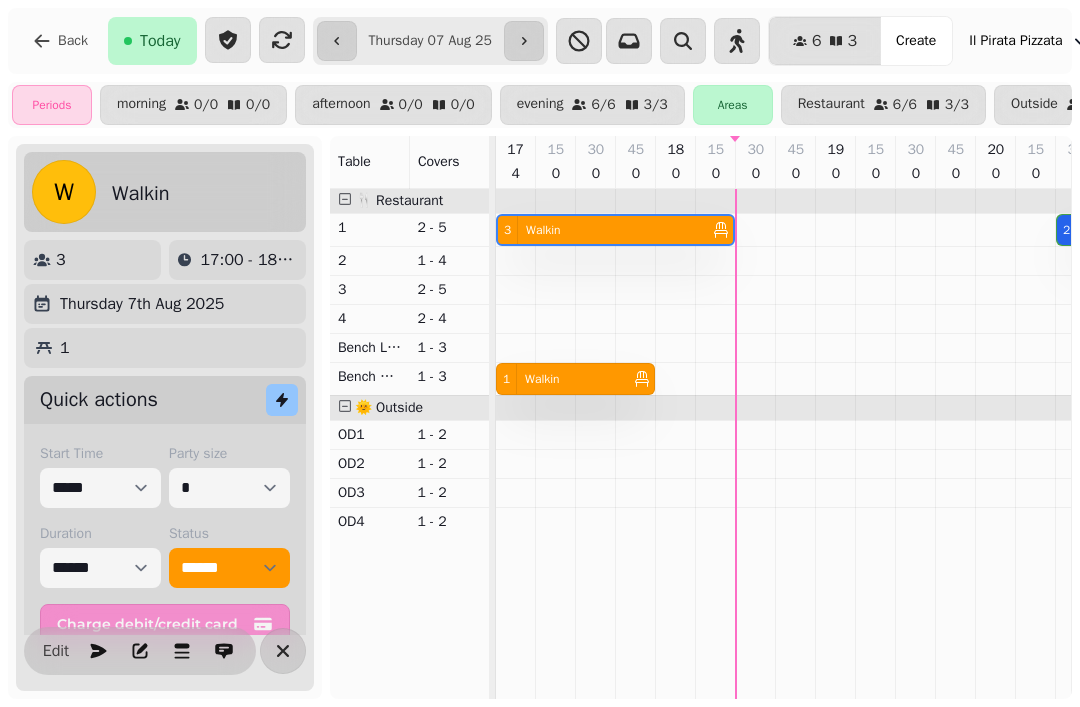 click on "**********" at bounding box center [229, 568] 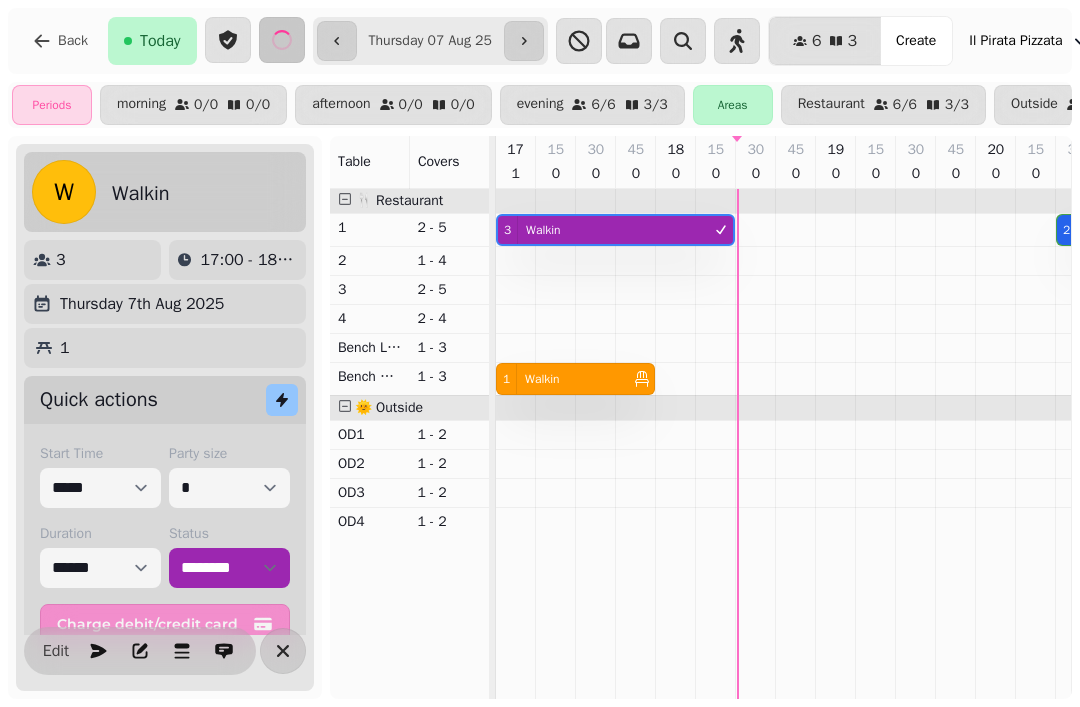click on "Walkin" at bounding box center [538, 379] 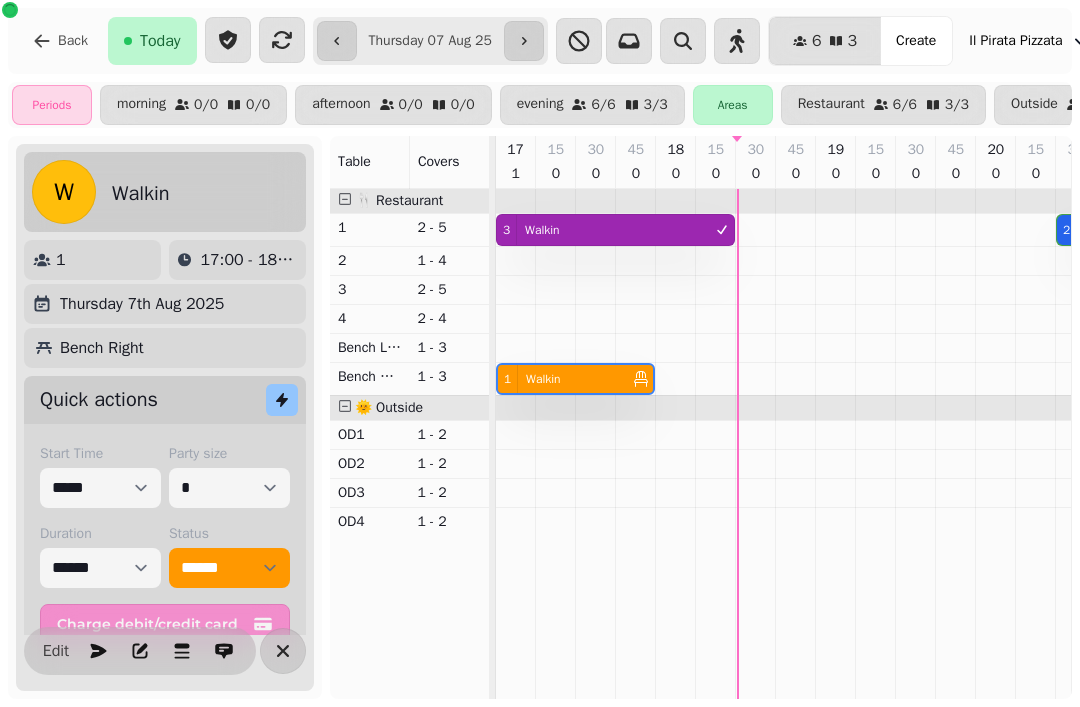 select on "*" 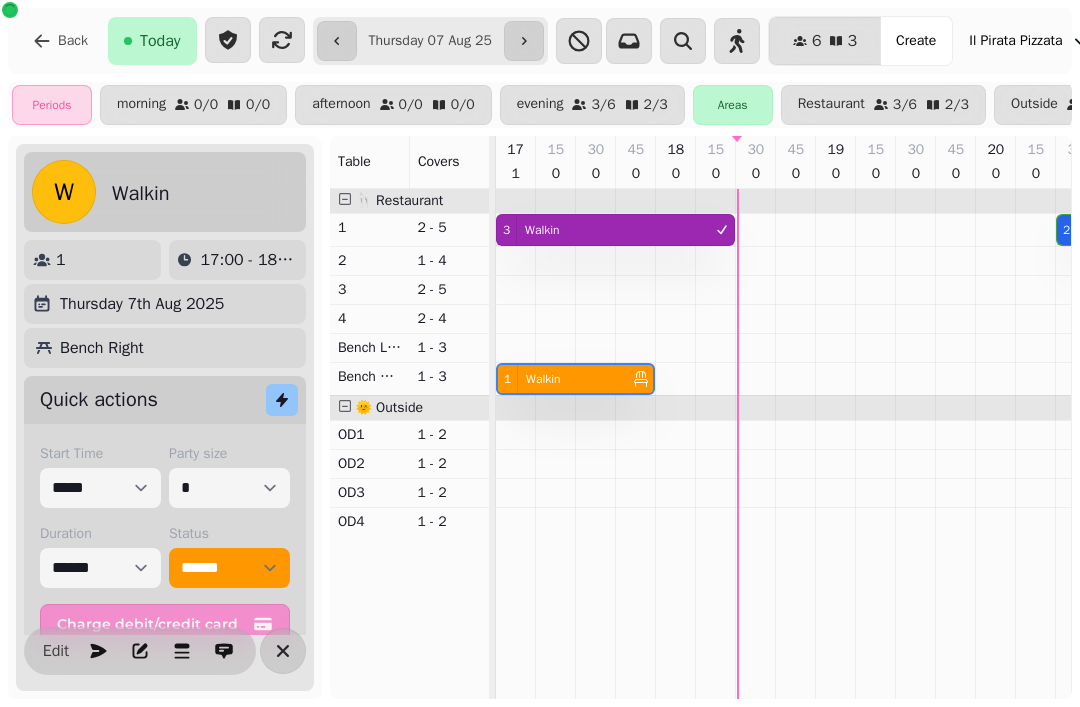 click on "**********" at bounding box center (229, 568) 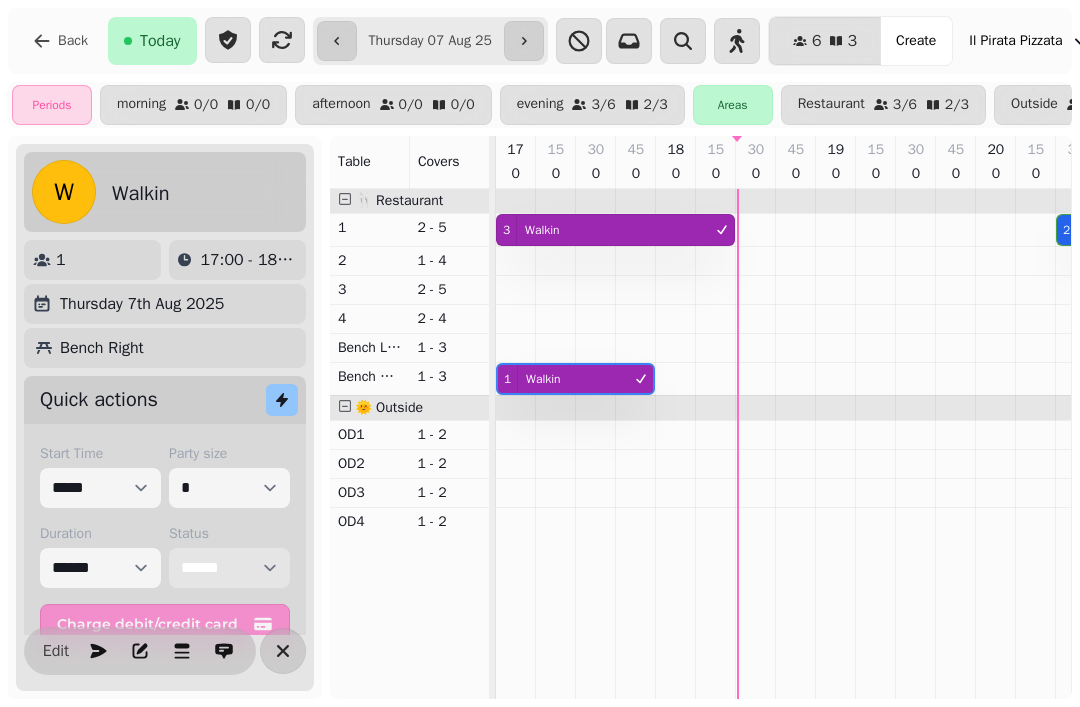 select on "********" 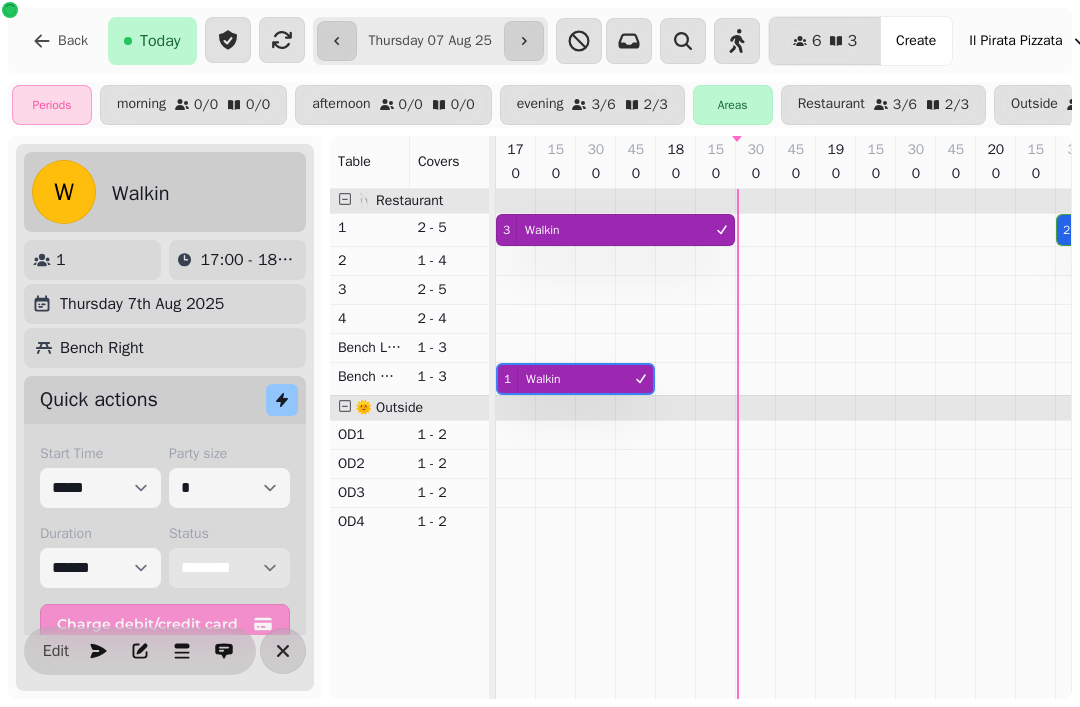 scroll, scrollTop: 0, scrollLeft: 202, axis: horizontal 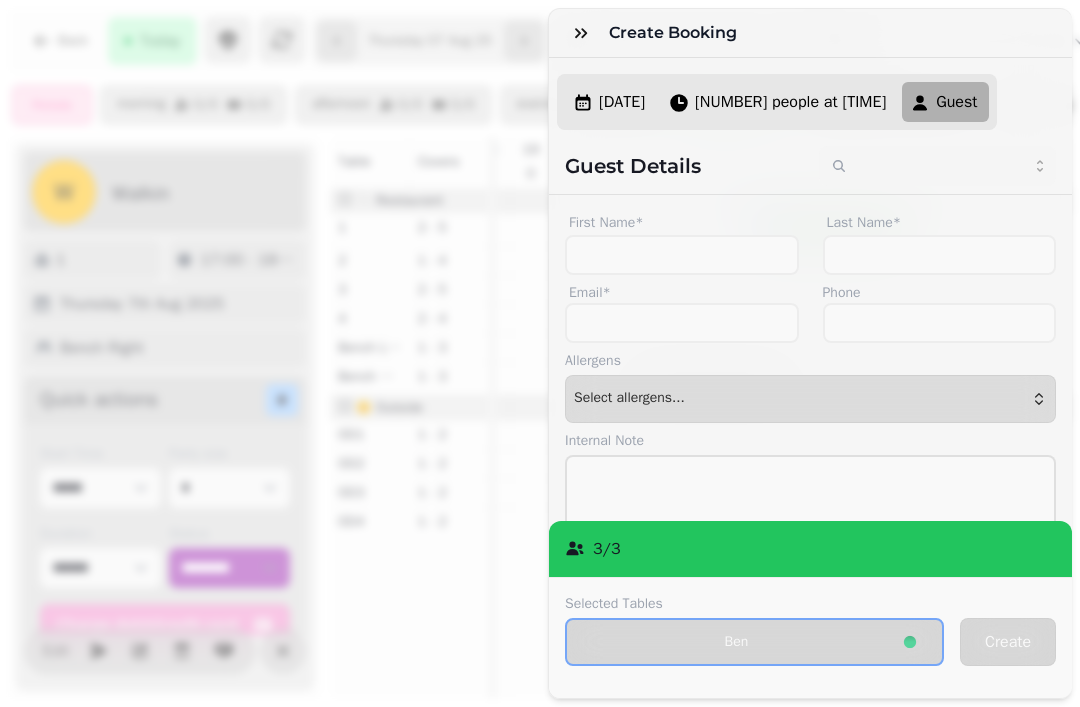 click at bounding box center (581, 33) 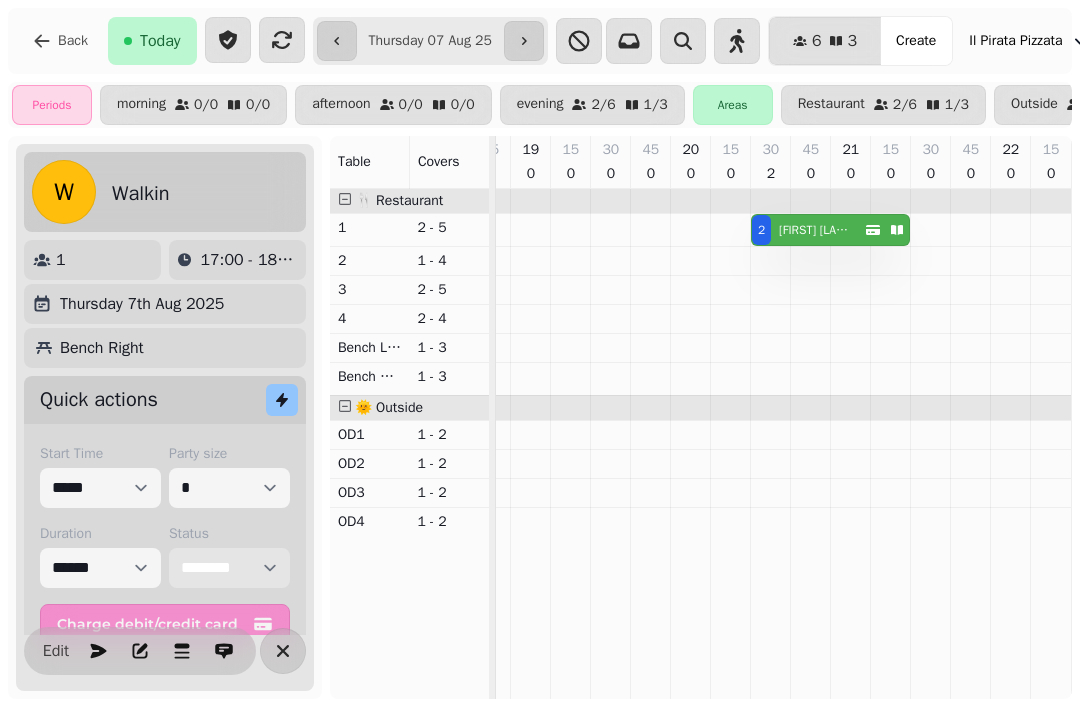 scroll, scrollTop: 0, scrollLeft: 63, axis: horizontal 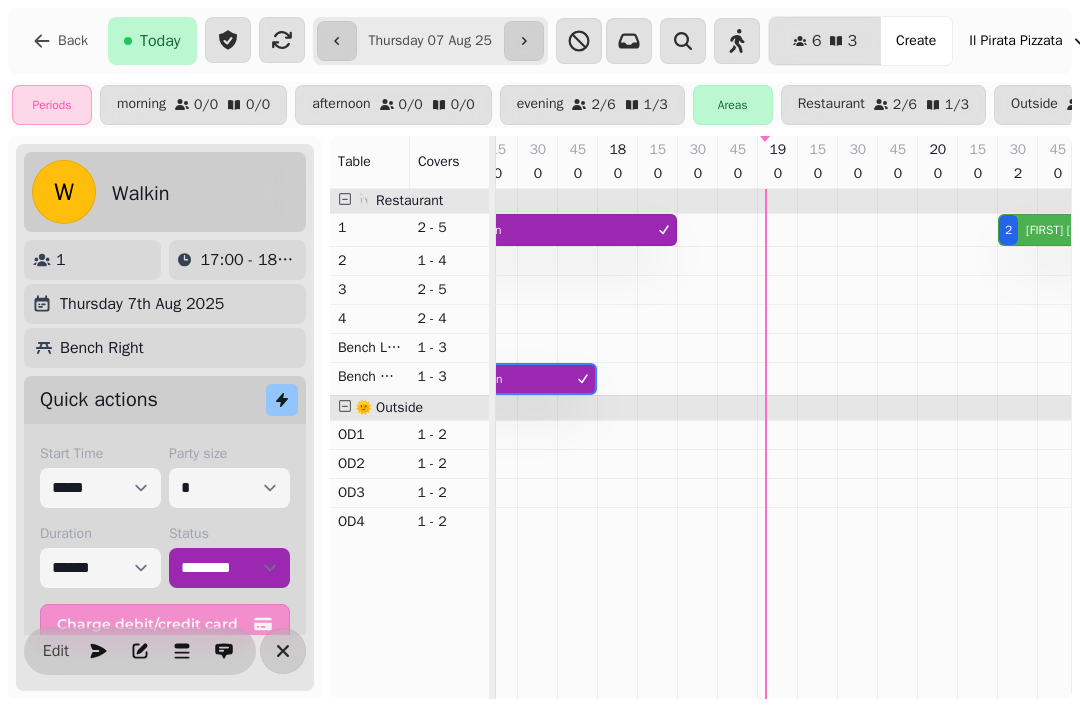 click at bounding box center [737, 41] 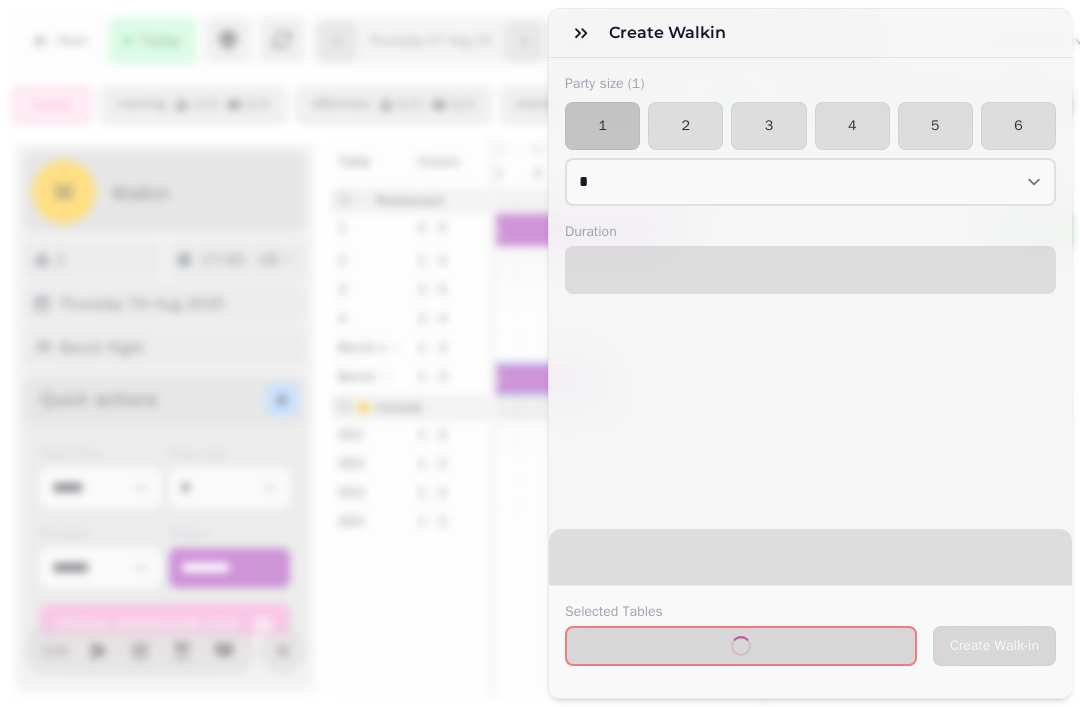 select on "****" 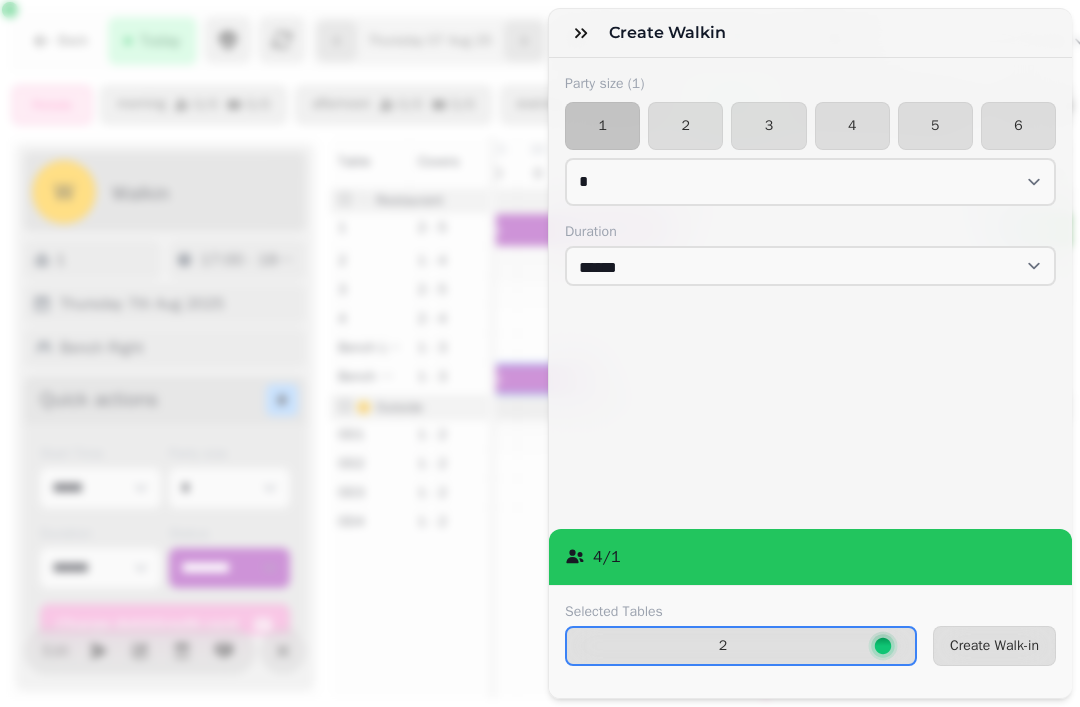 click on "2" at bounding box center (685, 126) 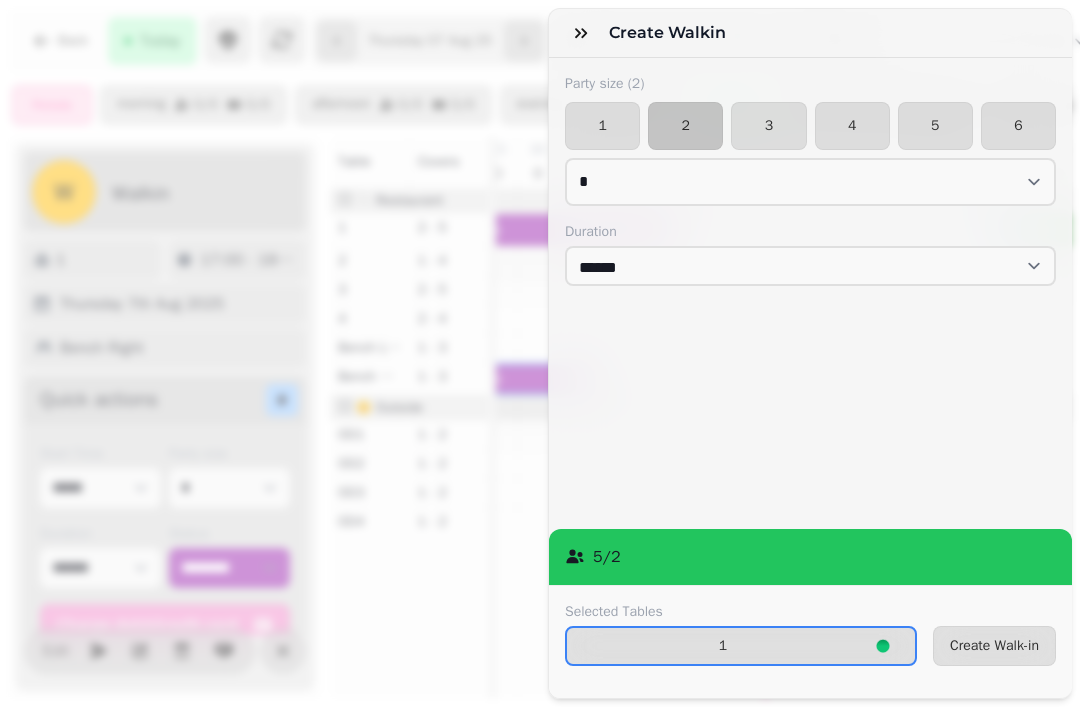 click on "Create Walk-in" at bounding box center [994, 646] 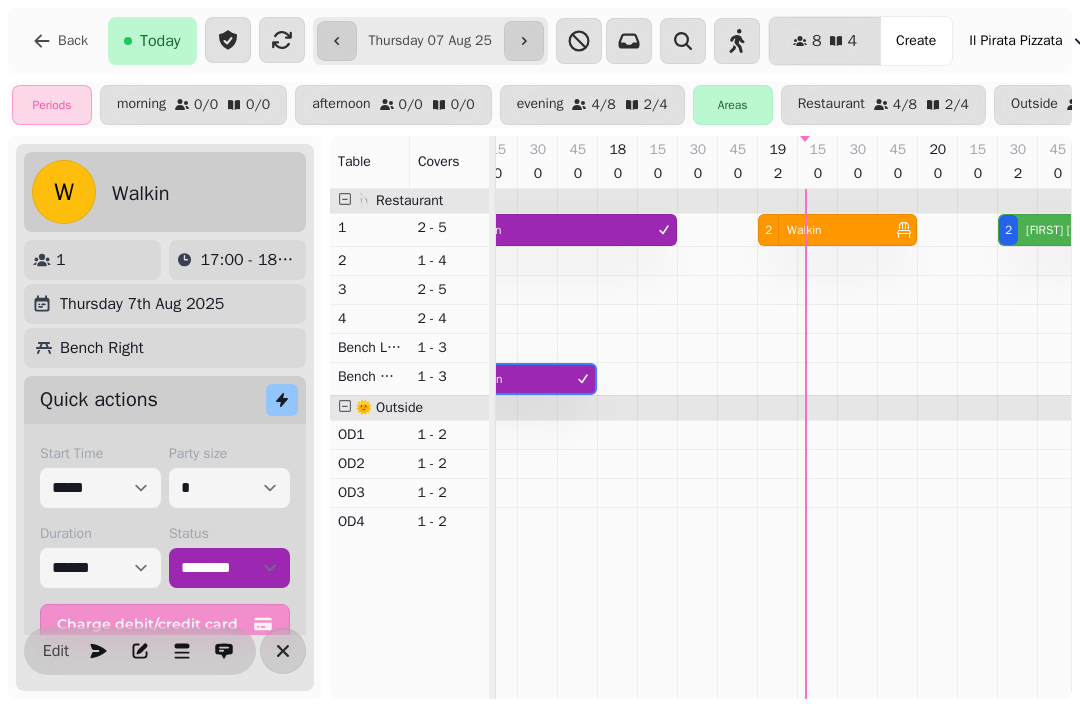 click at bounding box center [524, 41] 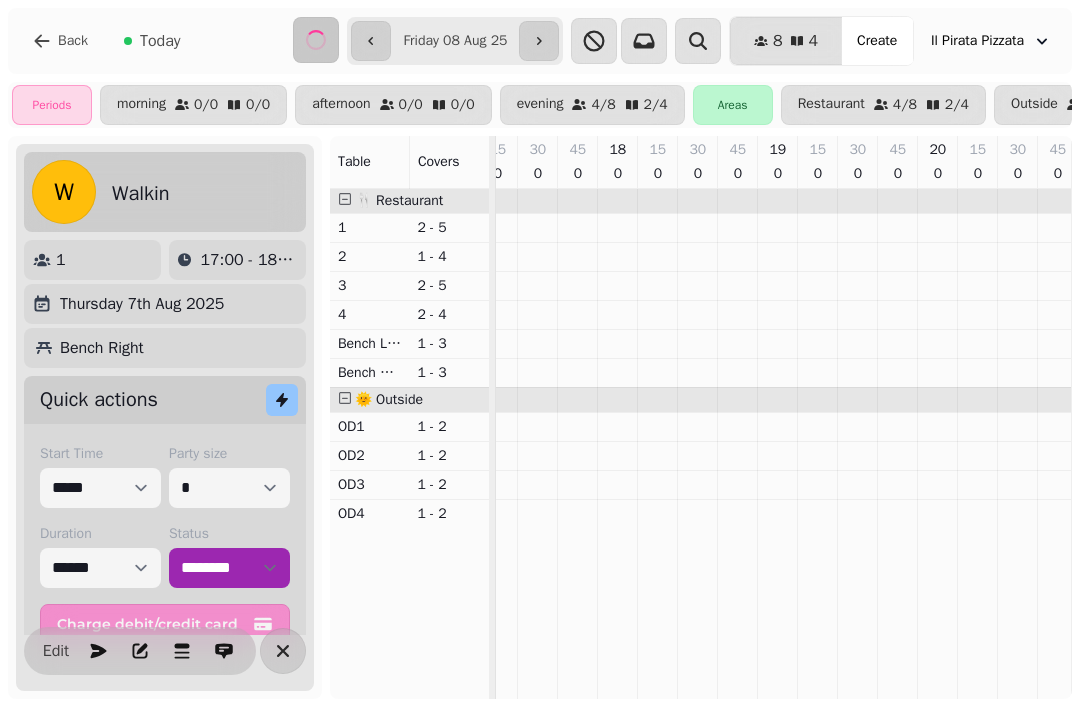 scroll, scrollTop: 0, scrollLeft: 0, axis: both 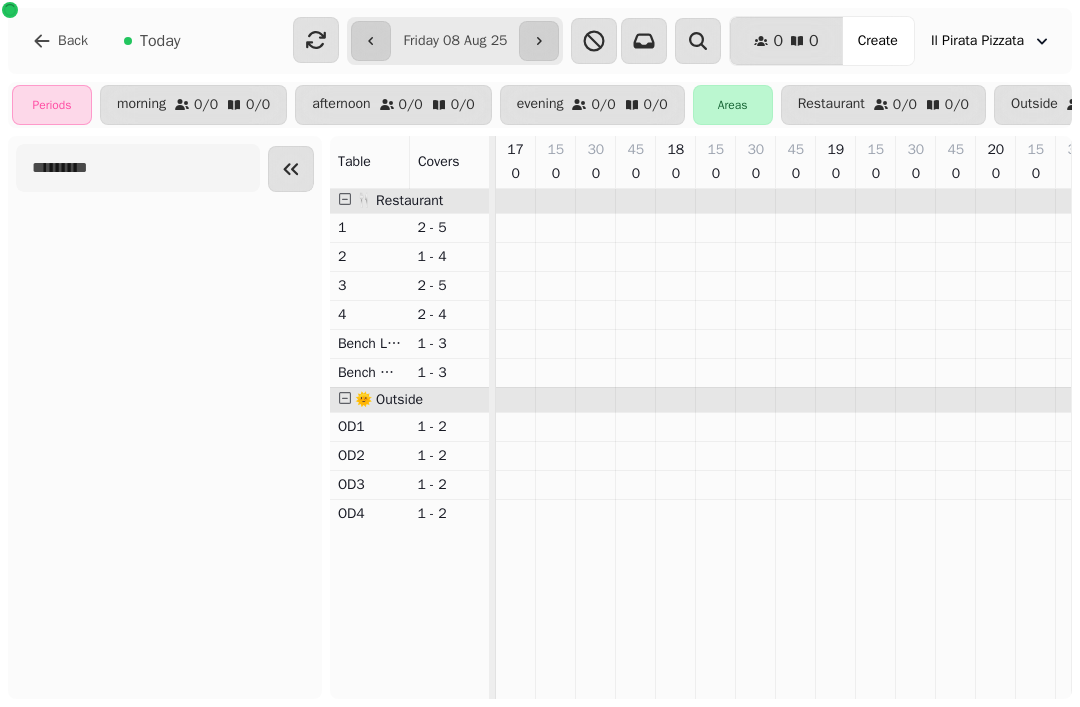 click 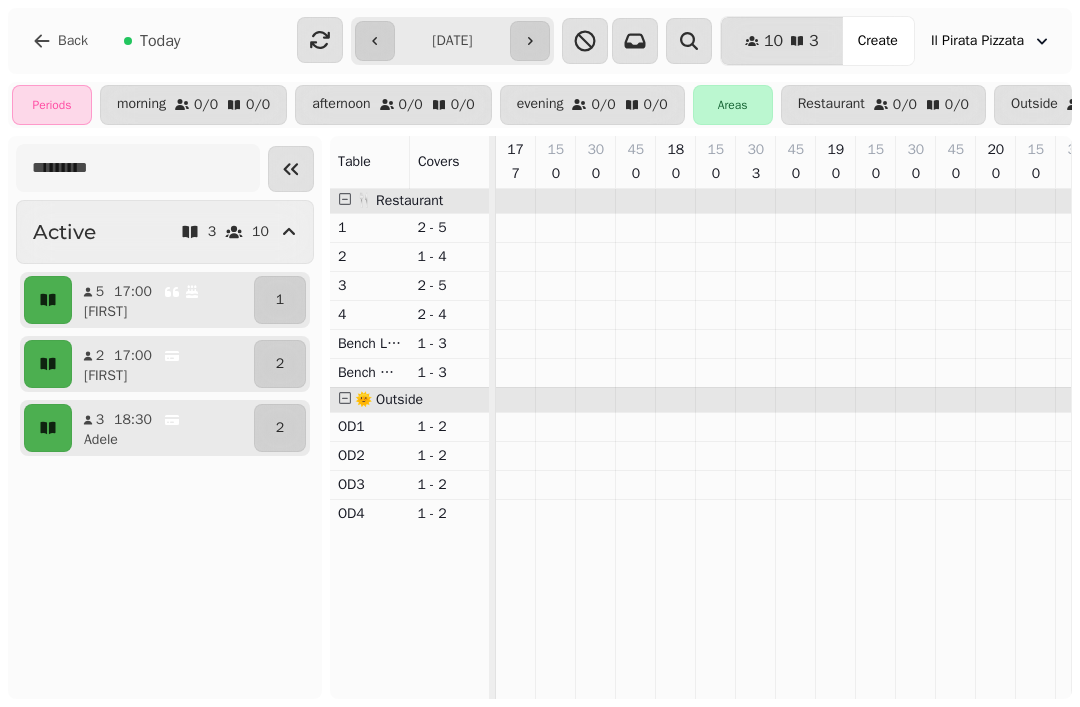 scroll, scrollTop: 0, scrollLeft: 647, axis: horizontal 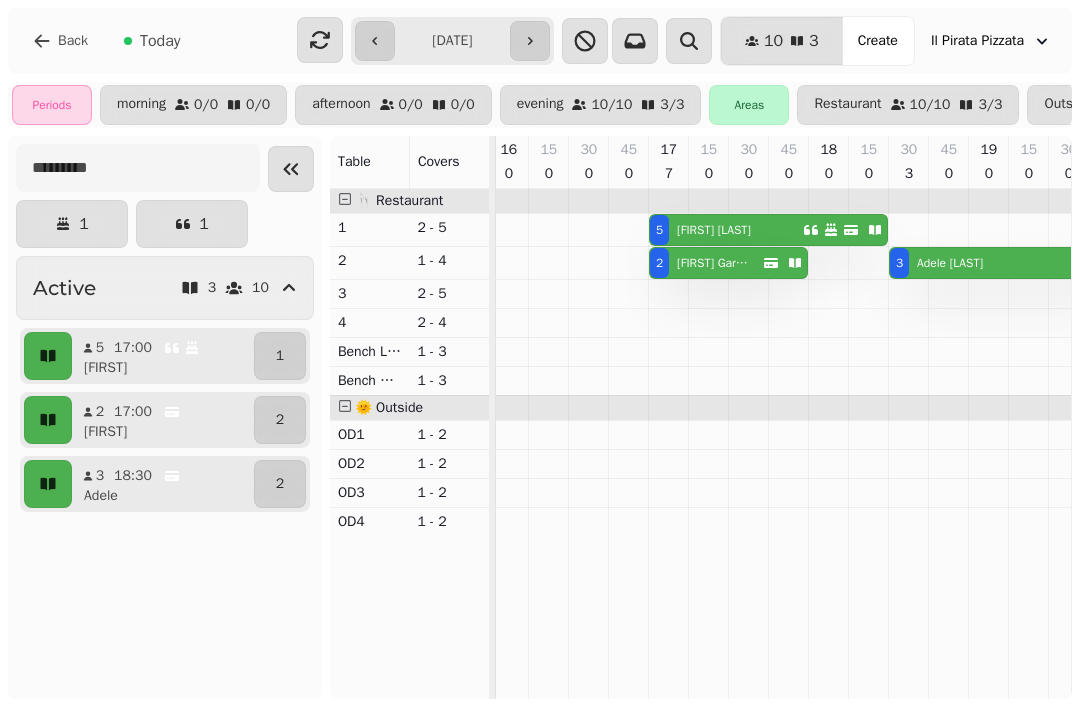 click at bounding box center (530, 41) 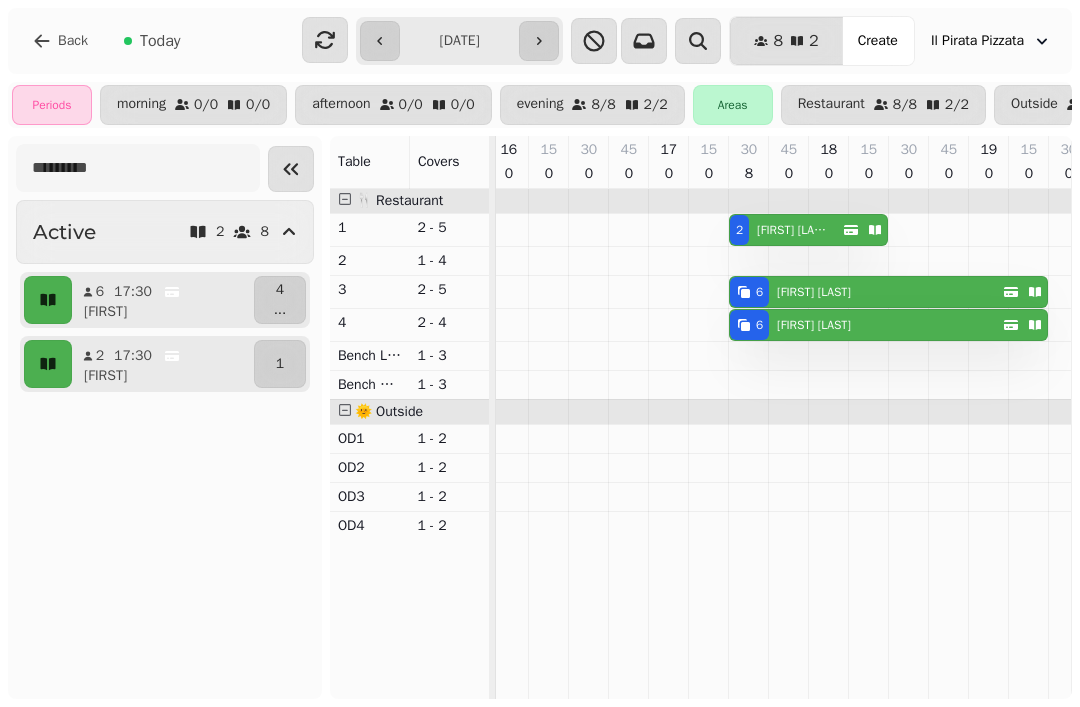click 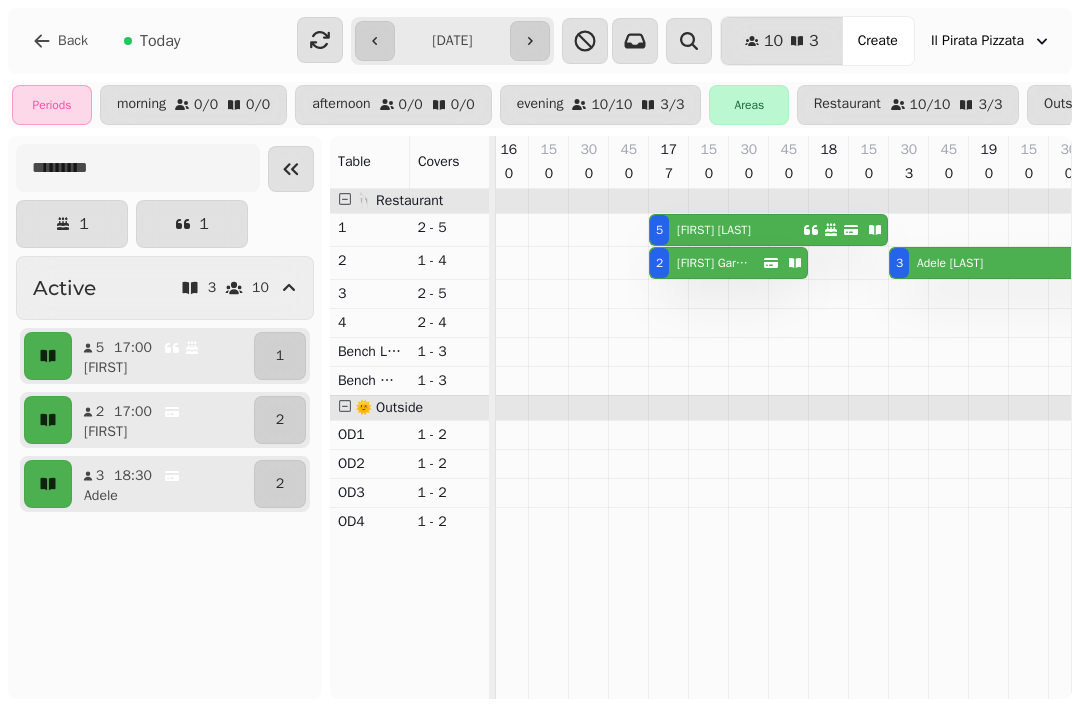 click at bounding box center (375, 41) 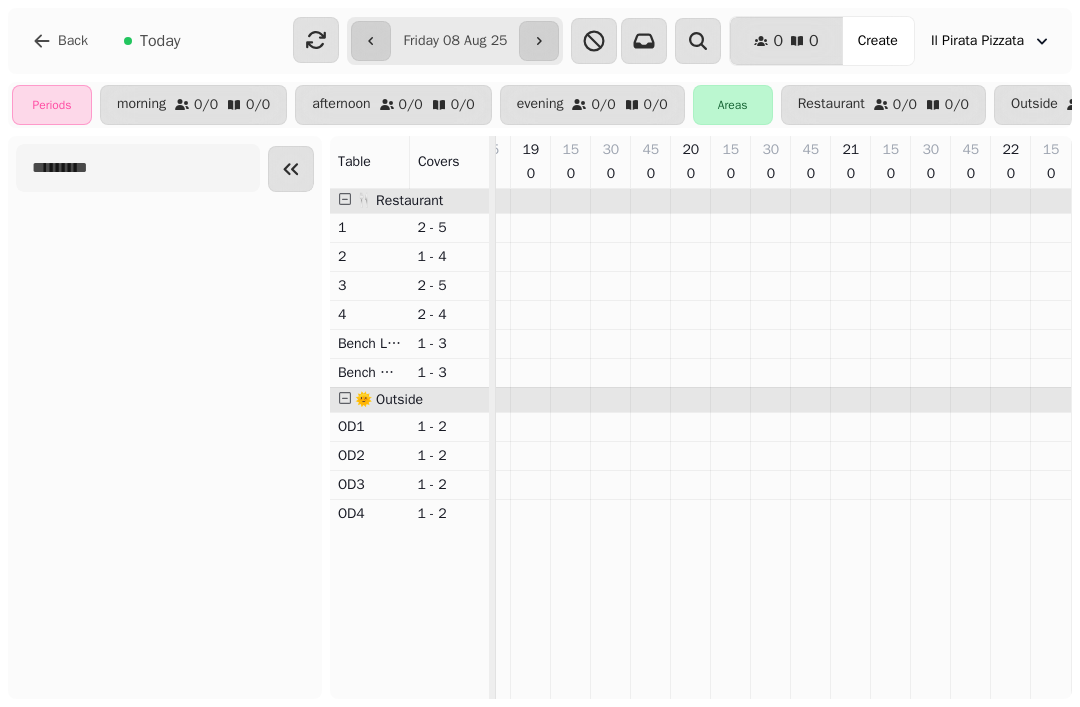scroll, scrollTop: 0, scrollLeft: 0, axis: both 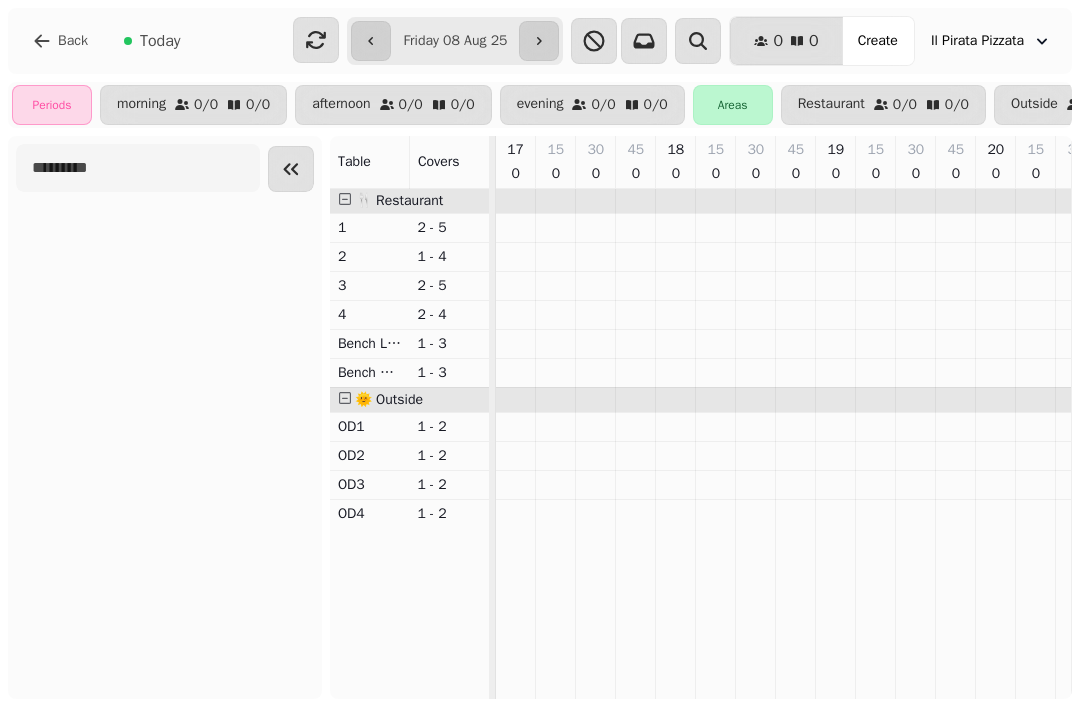 click 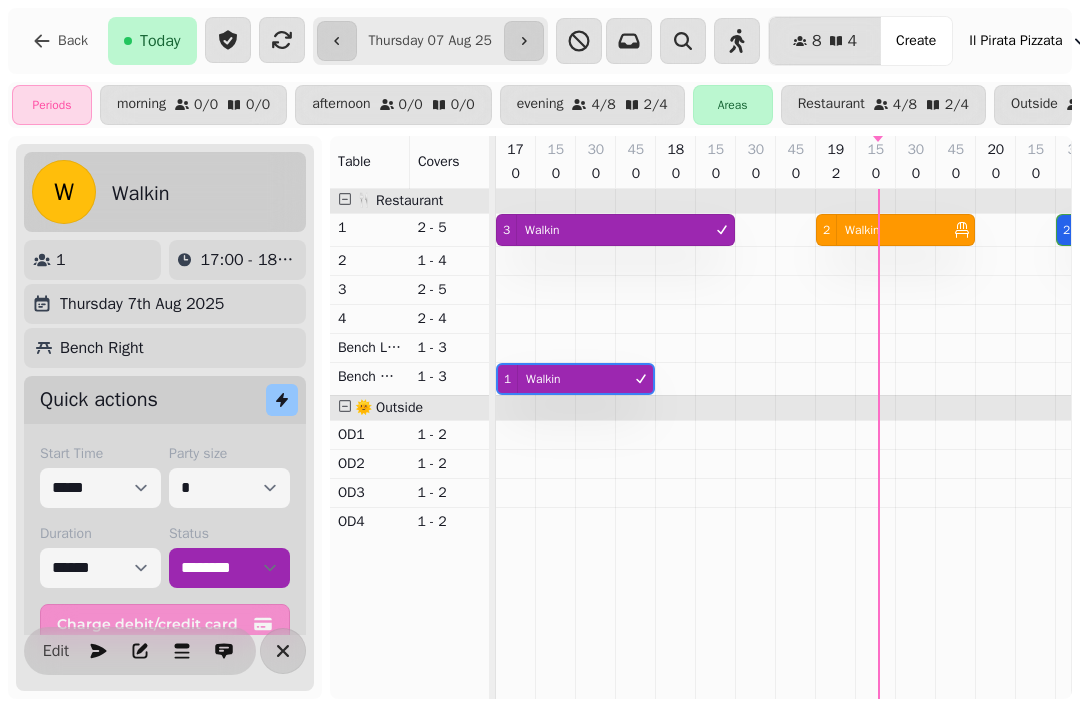 scroll, scrollTop: 0, scrollLeft: 50, axis: horizontal 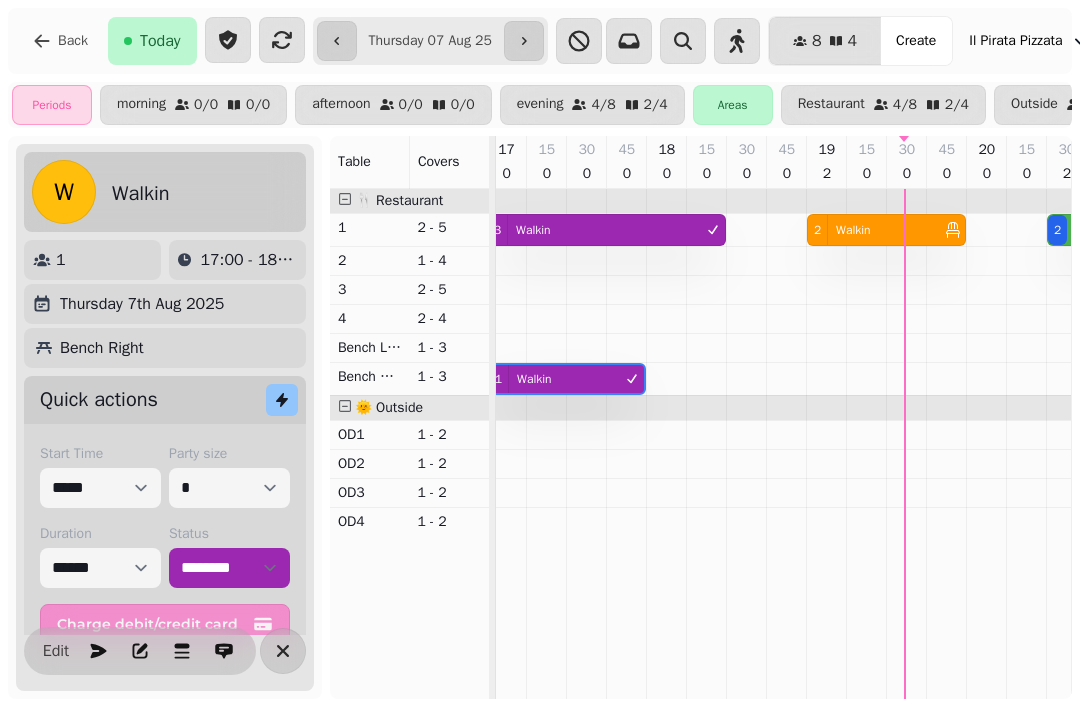 click 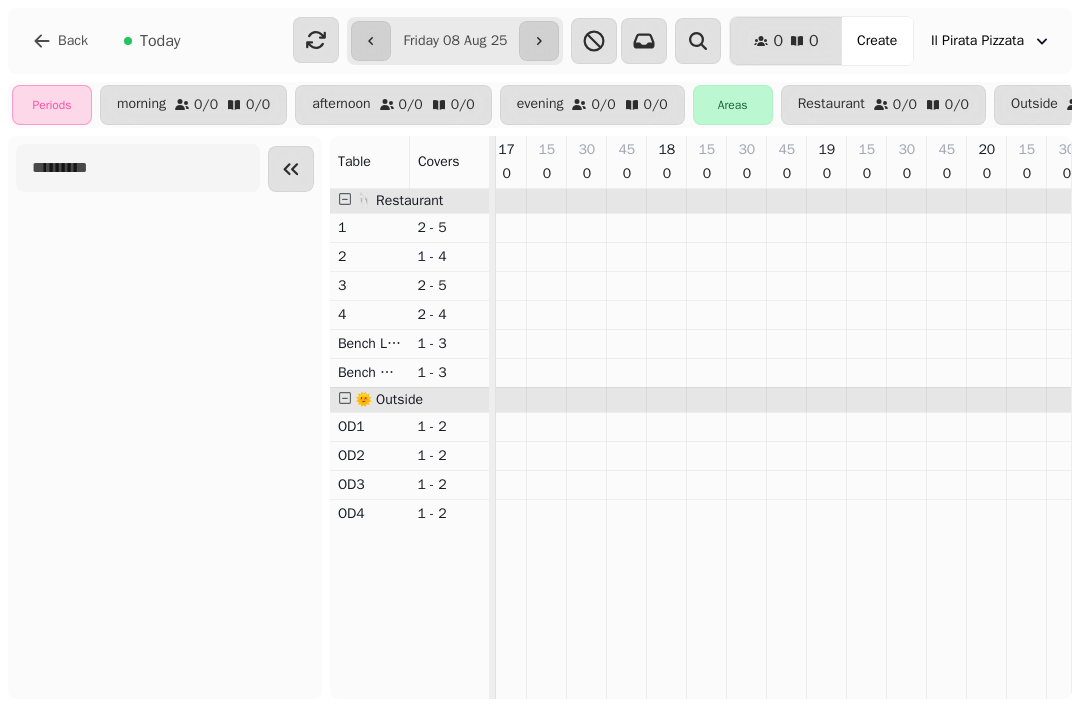 scroll, scrollTop: 0, scrollLeft: 0, axis: both 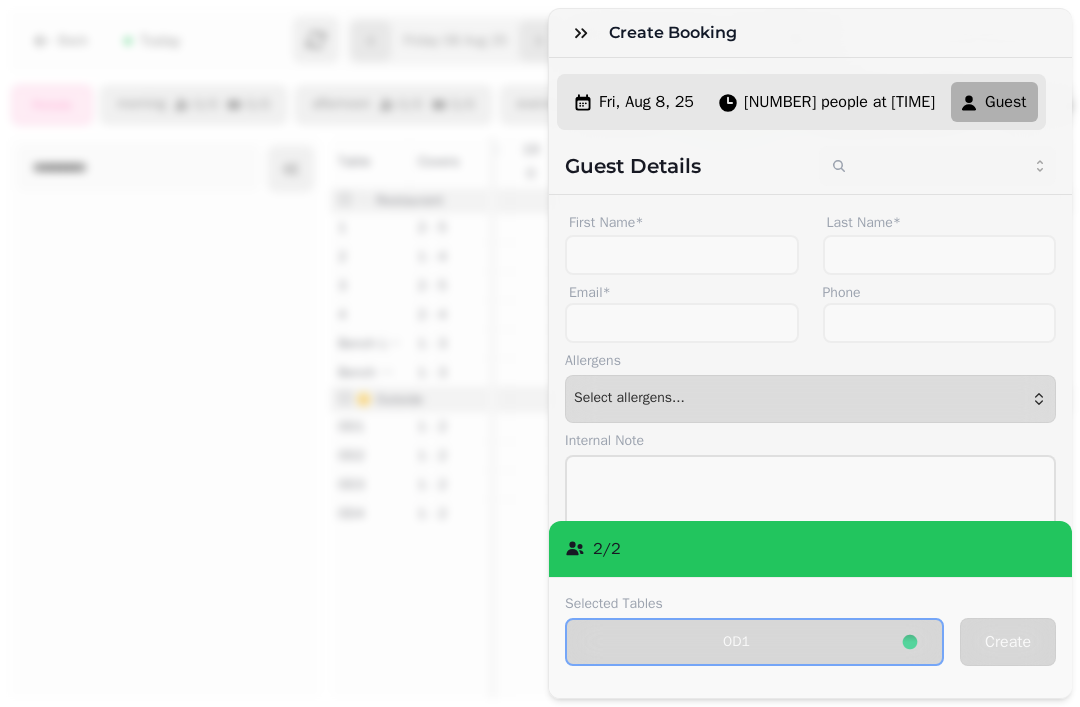 click at bounding box center [581, 33] 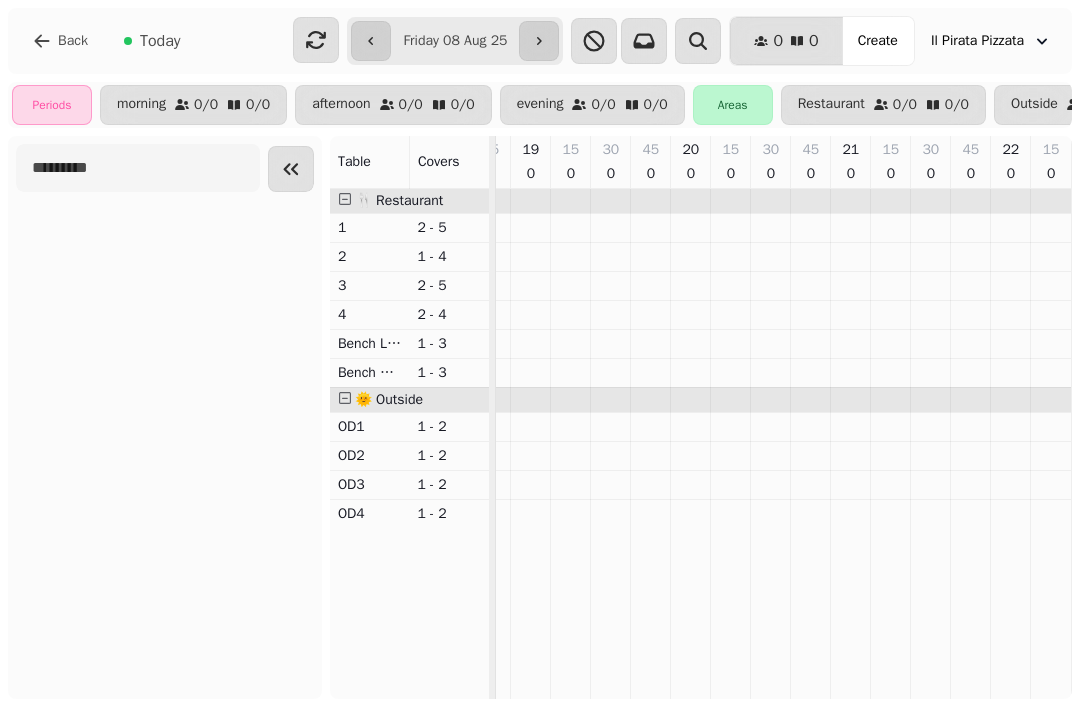 click on "**********" at bounding box center (455, 41) 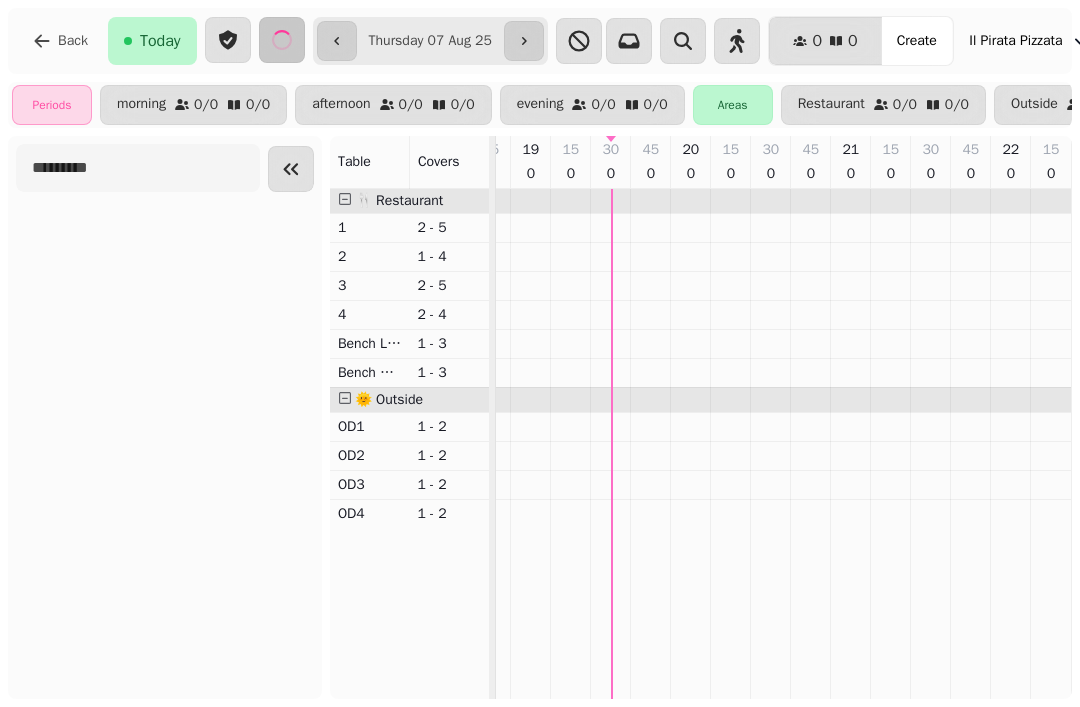 scroll, scrollTop: 0, scrollLeft: 0, axis: both 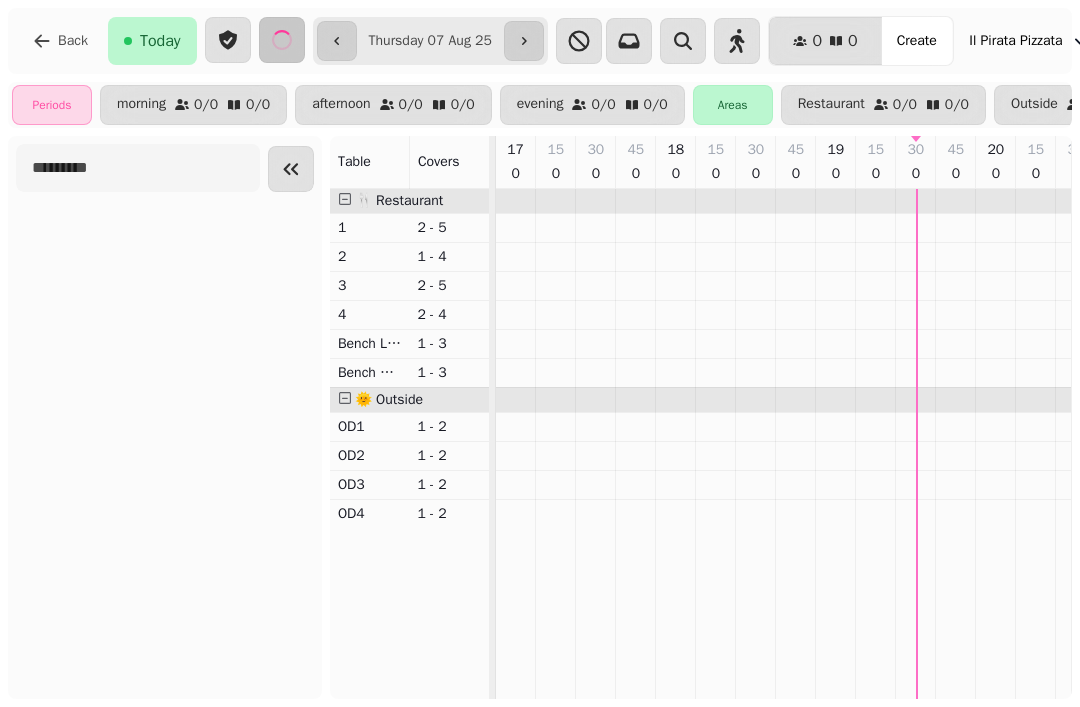 select on "**********" 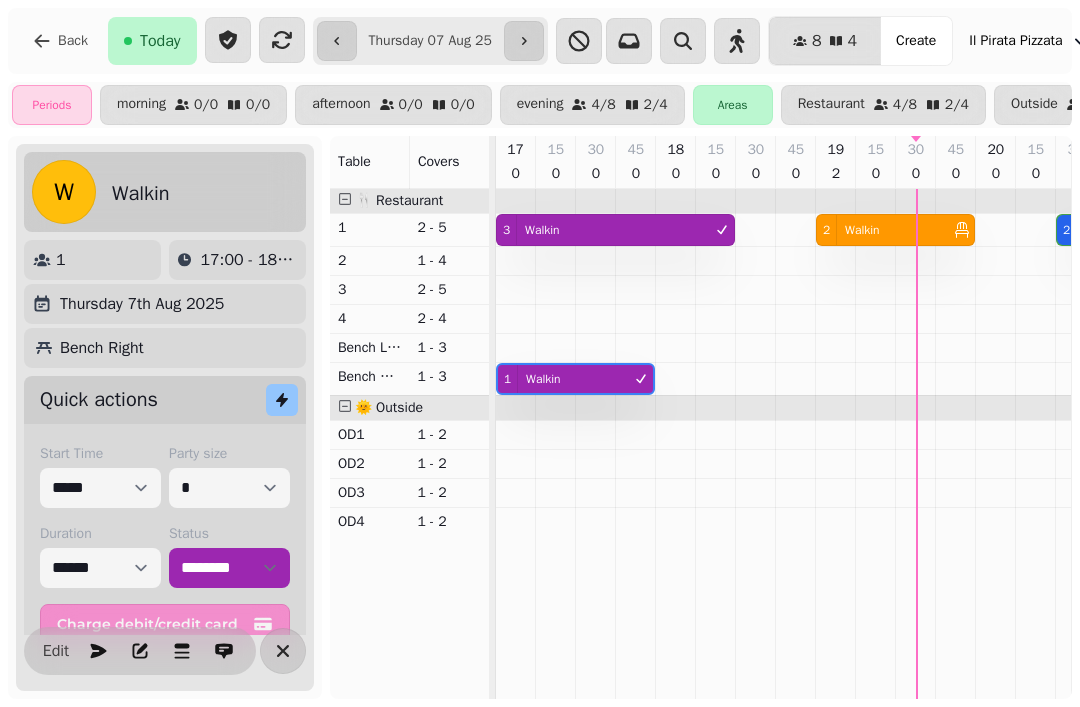 scroll, scrollTop: 0, scrollLeft: 55, axis: horizontal 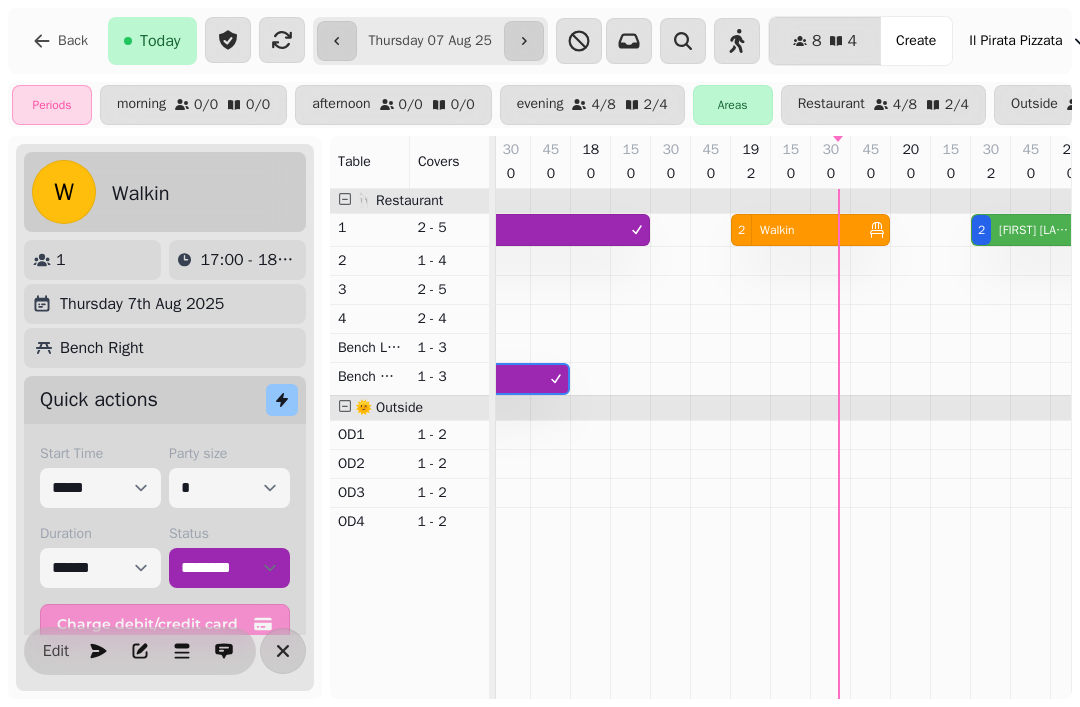 click 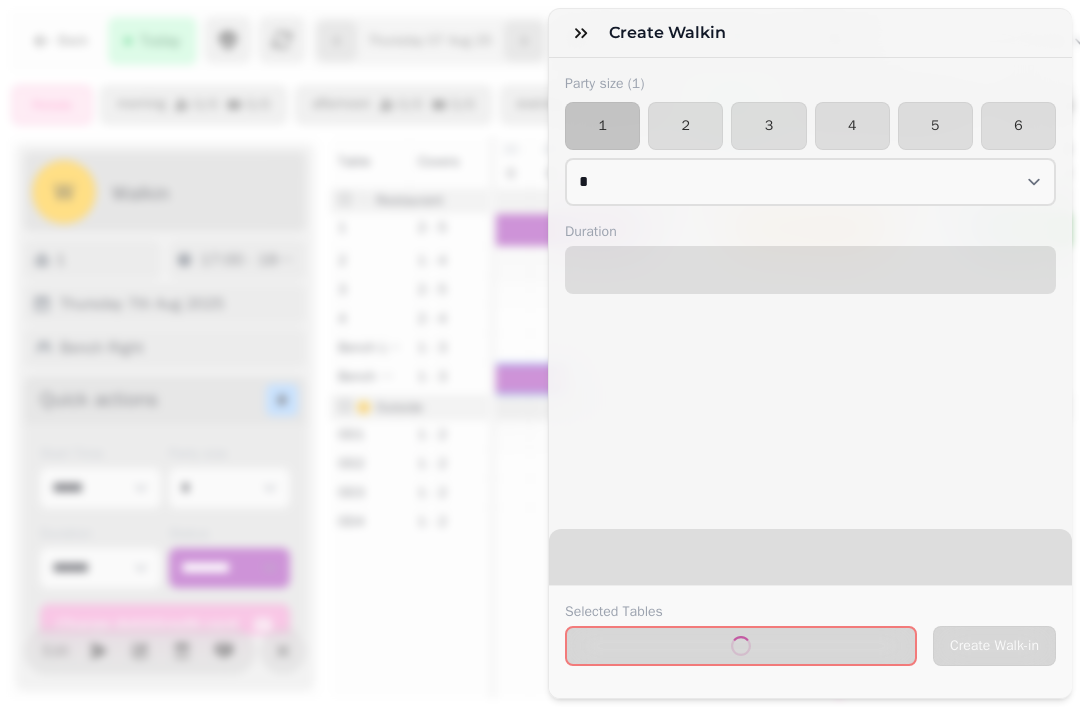 select on "****" 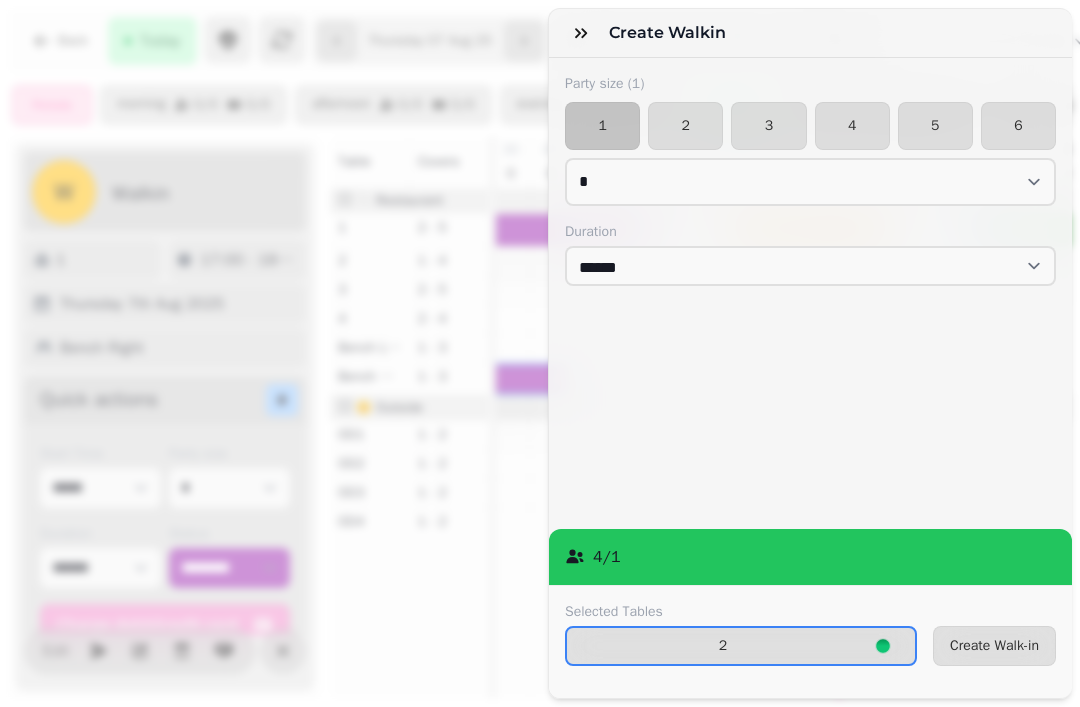 click on "2" at bounding box center [685, 126] 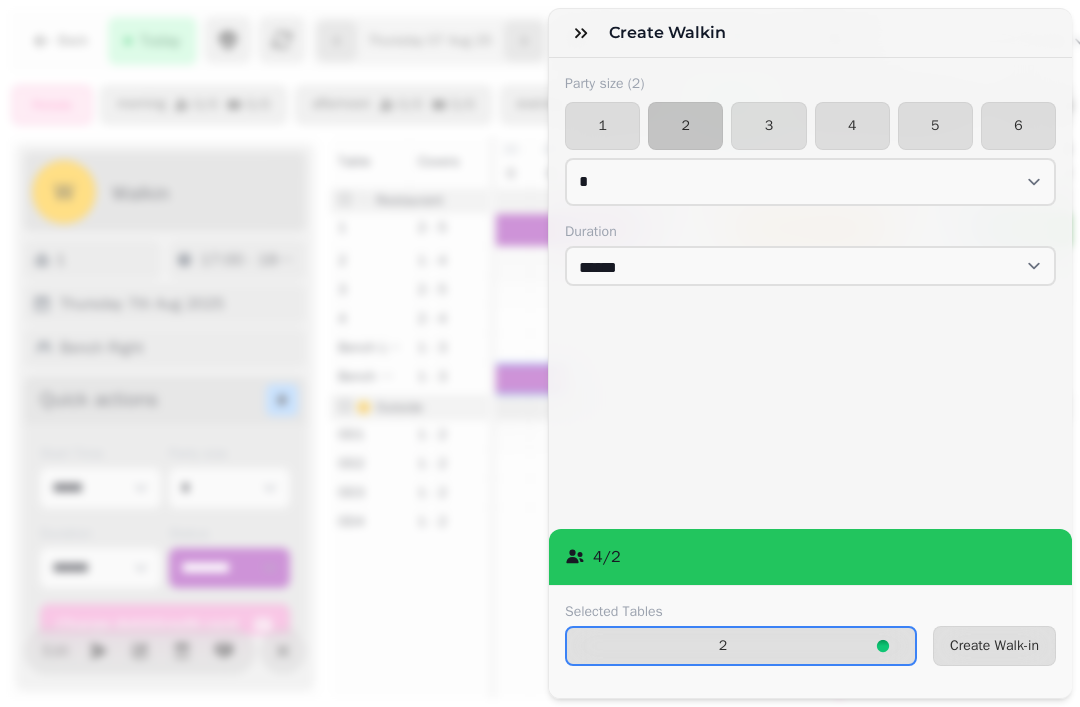 click on "Create Walk-in" at bounding box center (994, 646) 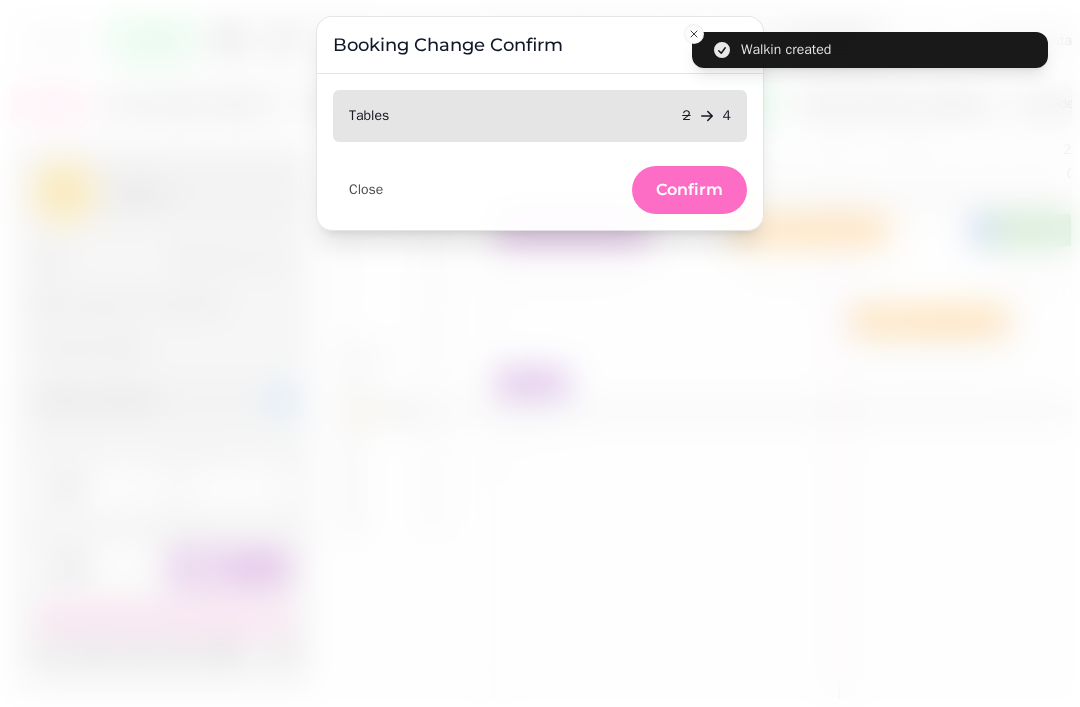 click on "Confirm" at bounding box center (689, 190) 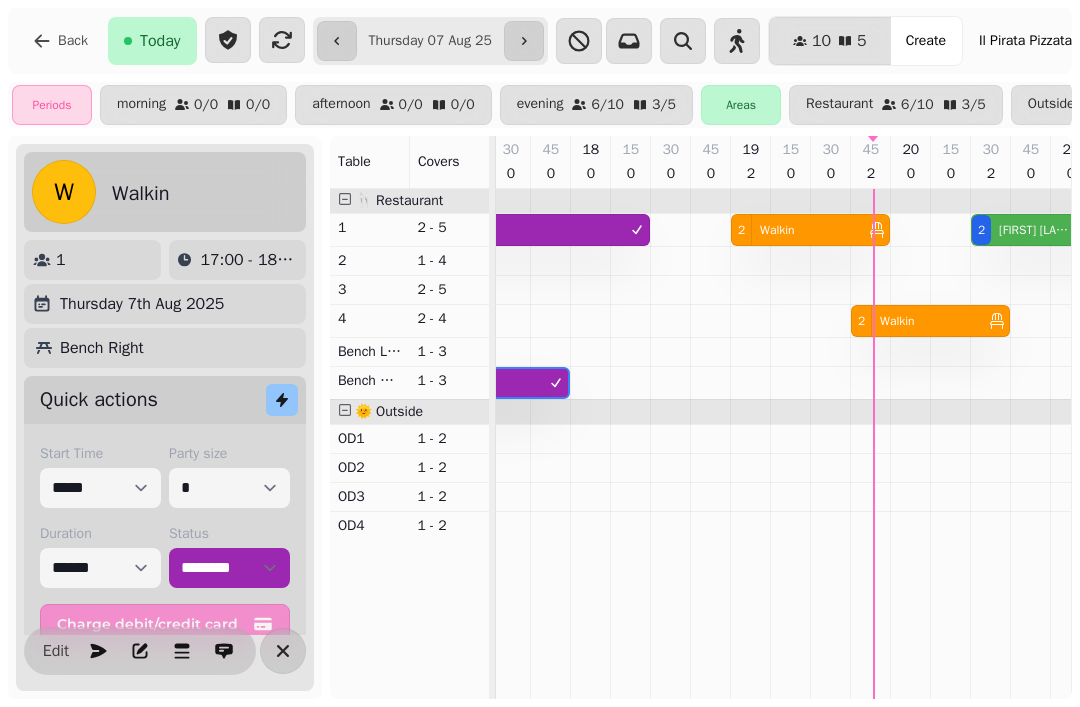 click at bounding box center (831, 444) 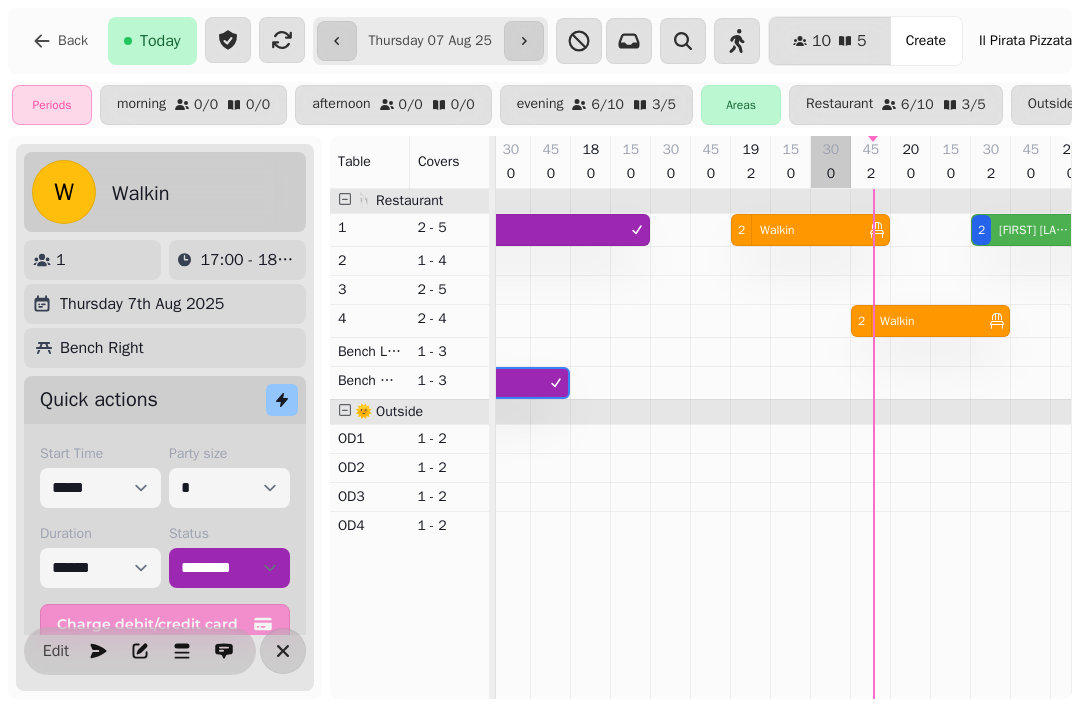 click at bounding box center [831, 444] 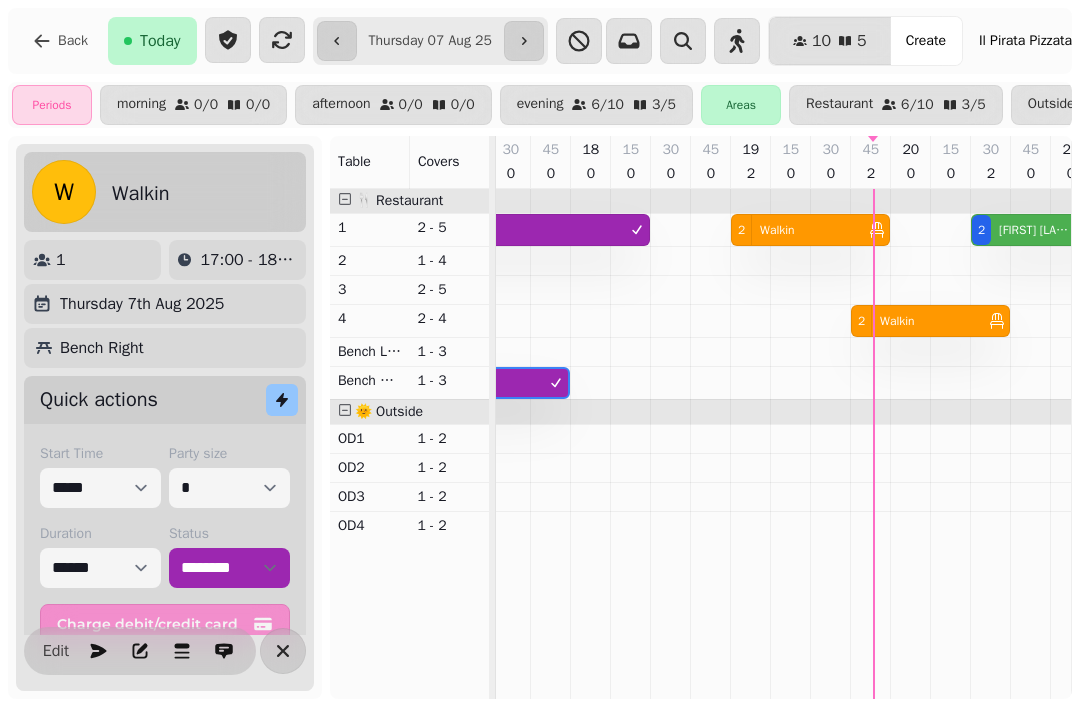 click on "2 Walkin" at bounding box center [796, 230] 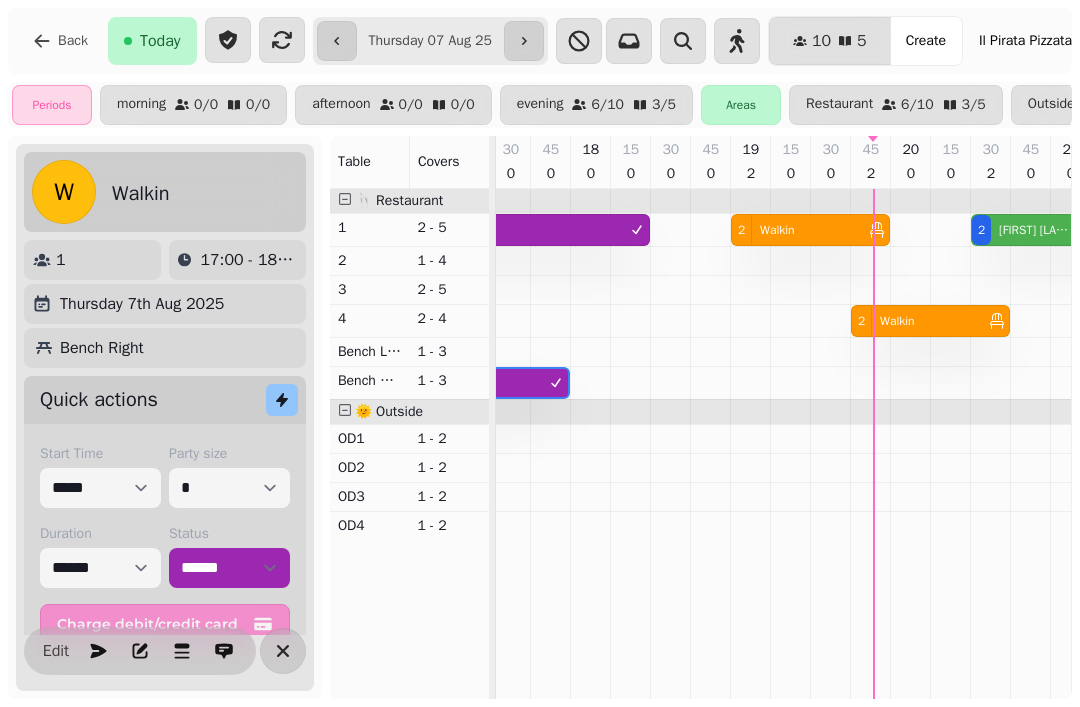 scroll, scrollTop: 0, scrollLeft: 305, axis: horizontal 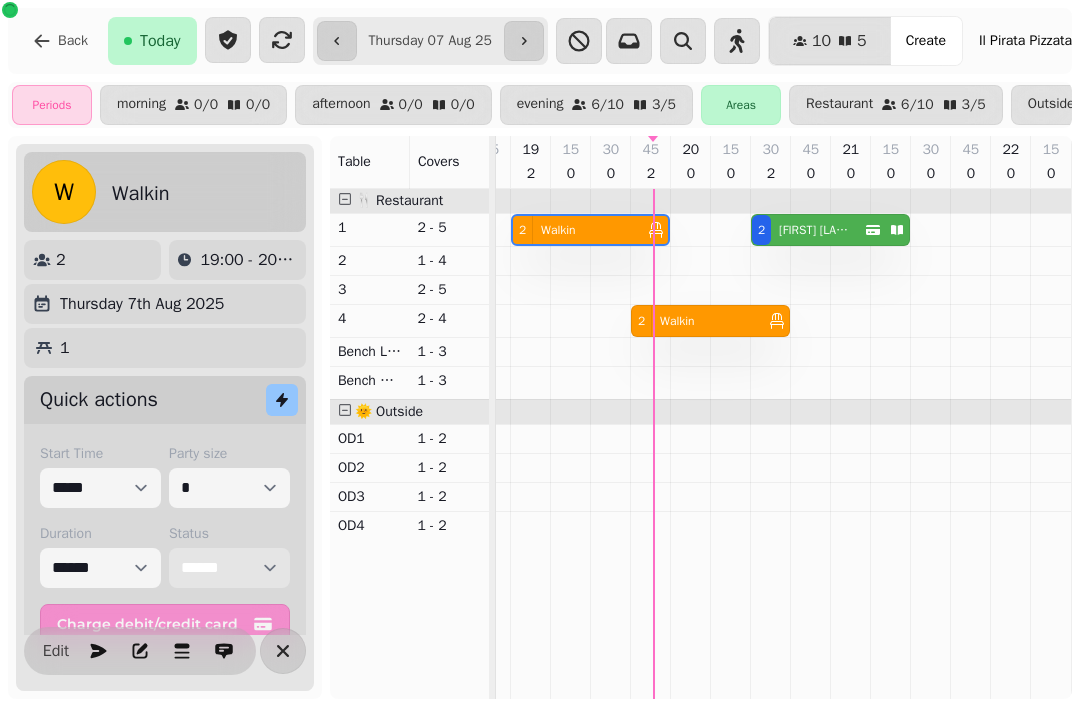 click on "**********" at bounding box center [229, 568] 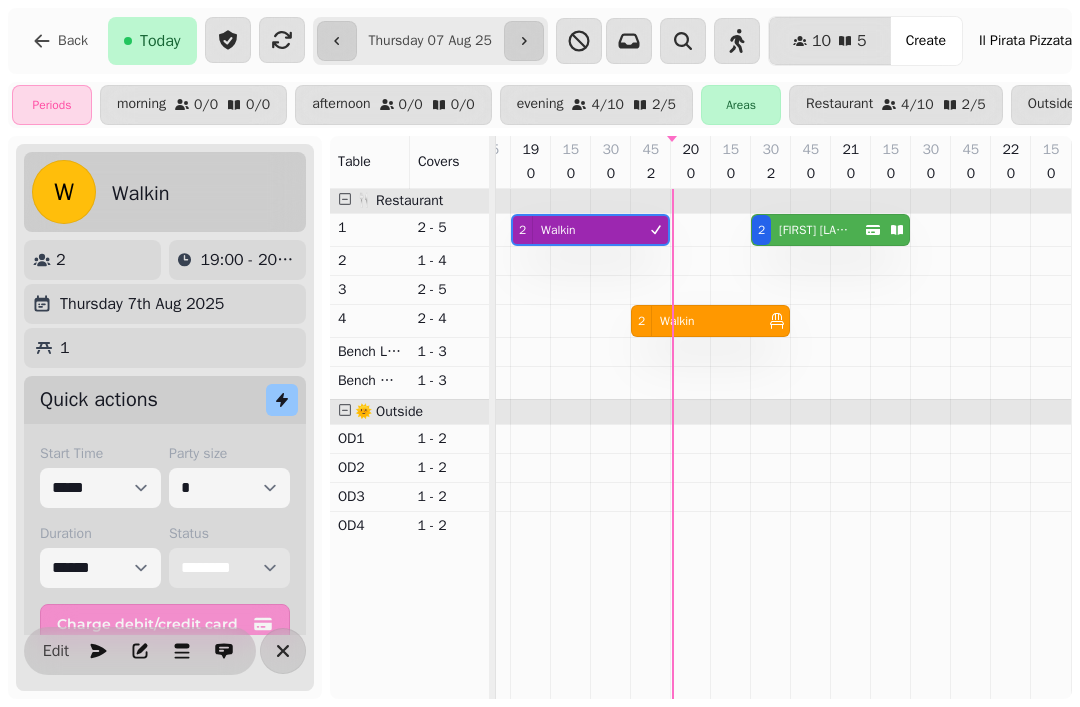 scroll, scrollTop: 0, scrollLeft: 256, axis: horizontal 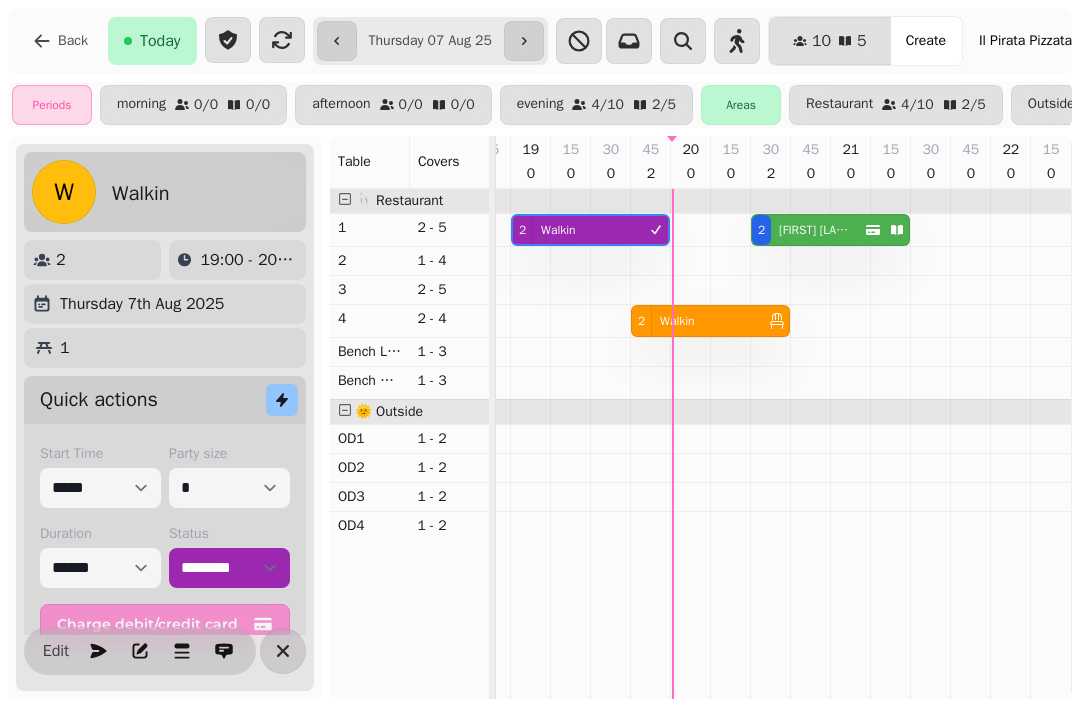 click on "[FIRST]   [LAST]" at bounding box center (814, 230) 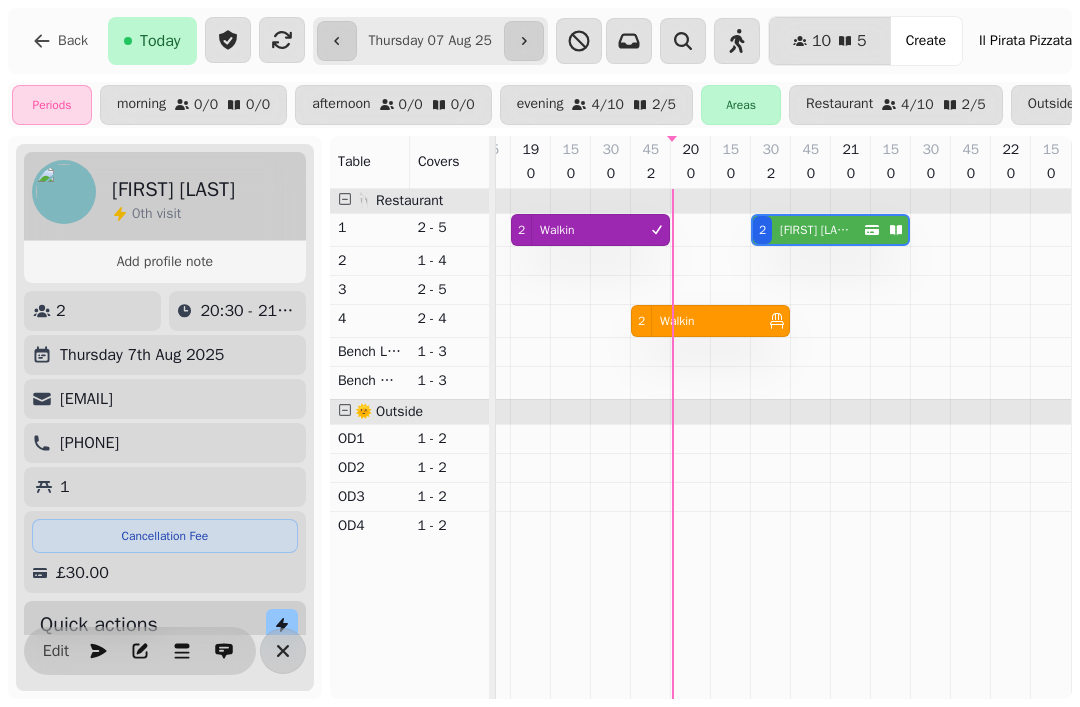 select on "**********" 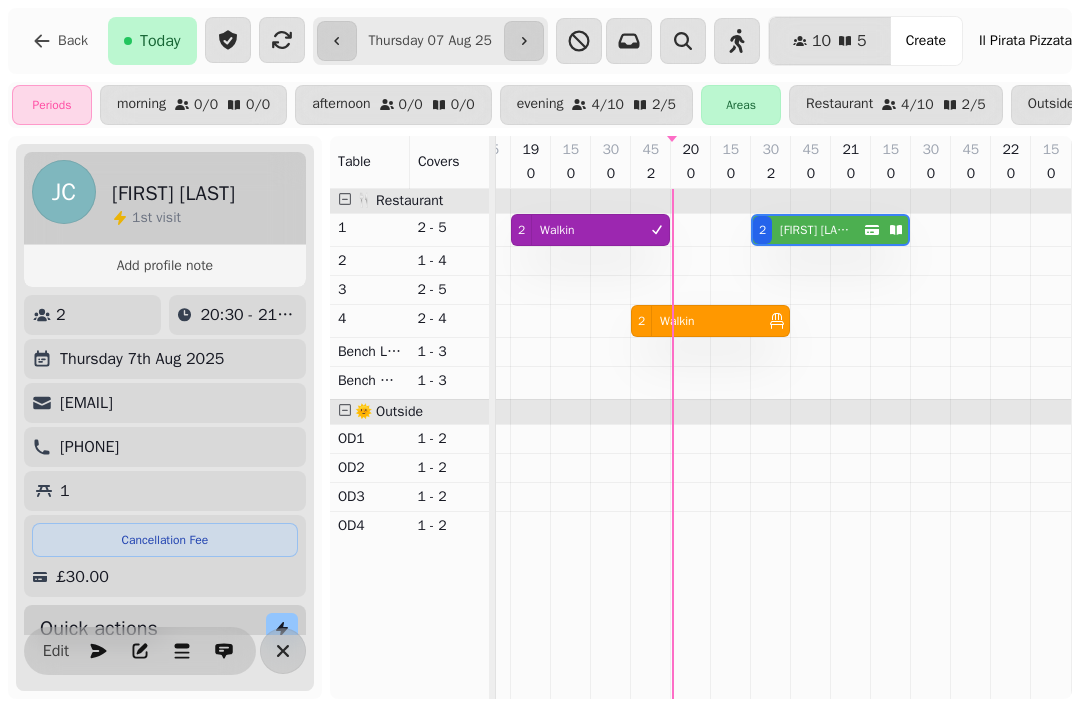 click 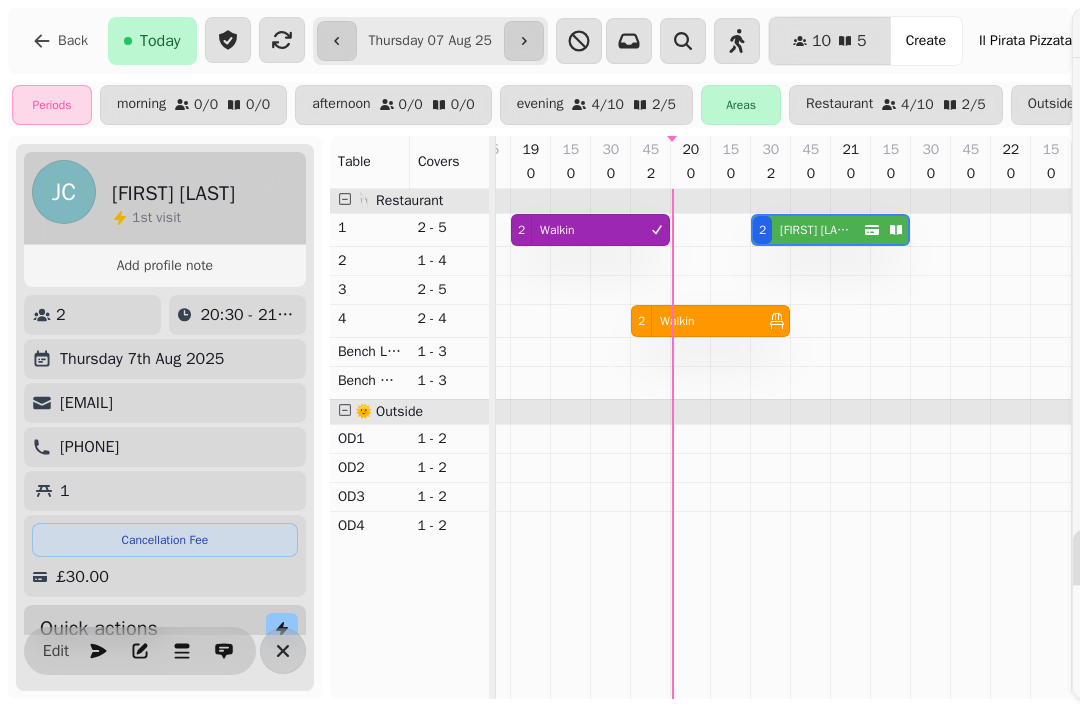 select on "****" 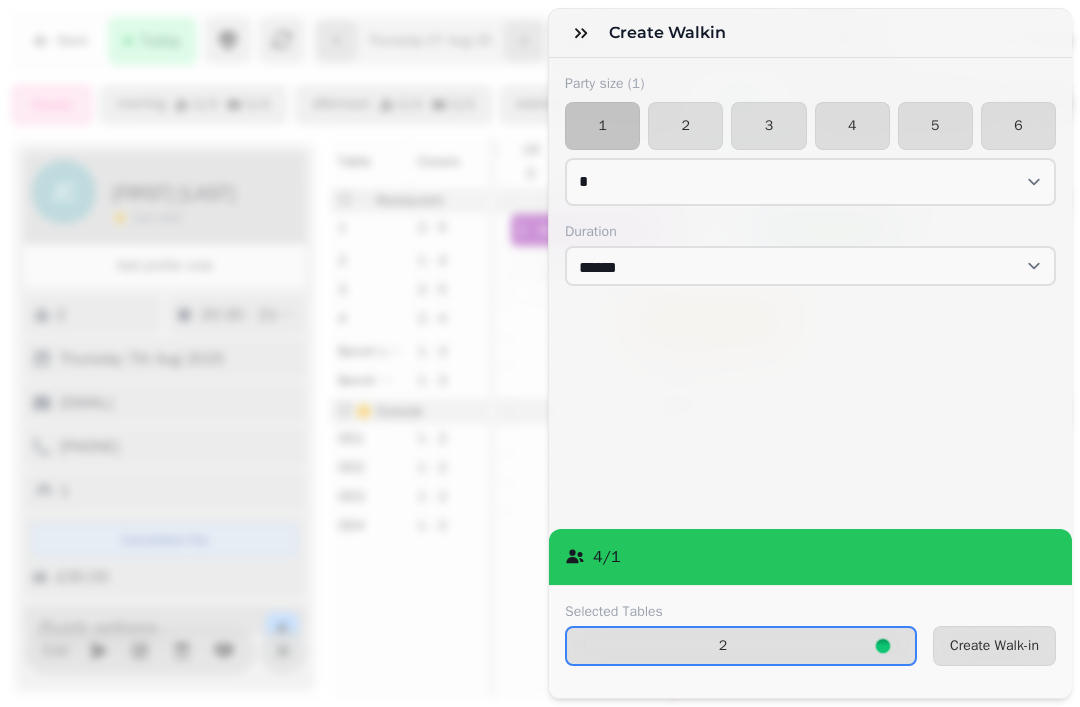 click on "2" at bounding box center (685, 126) 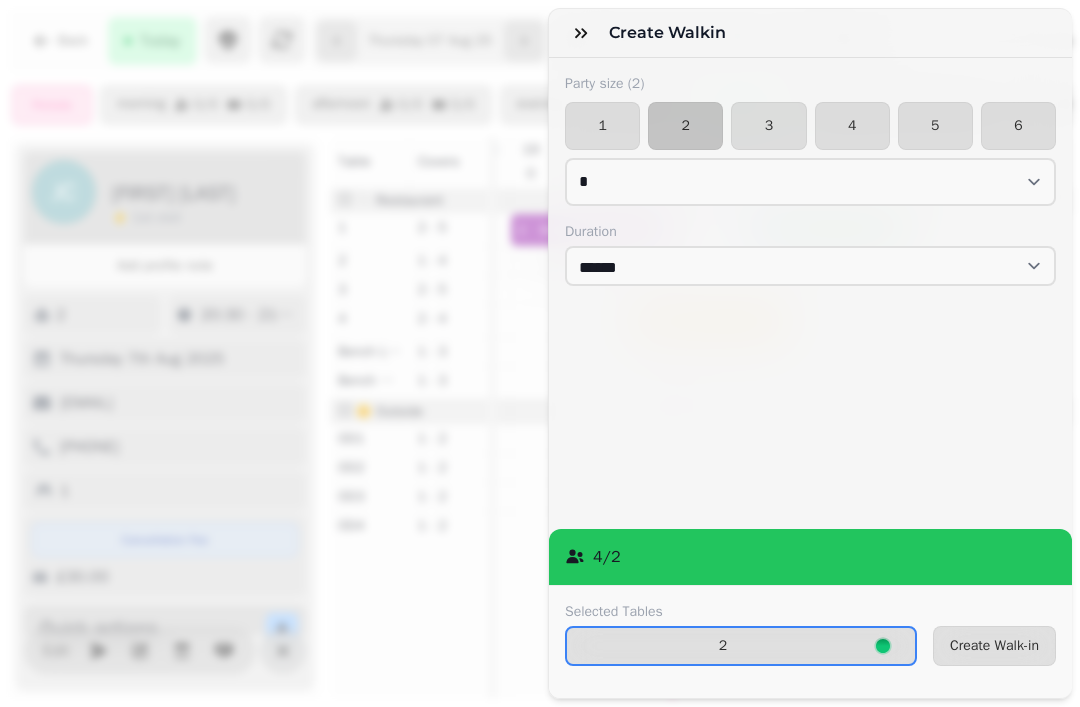 click on "Create Walk-in" at bounding box center (994, 646) 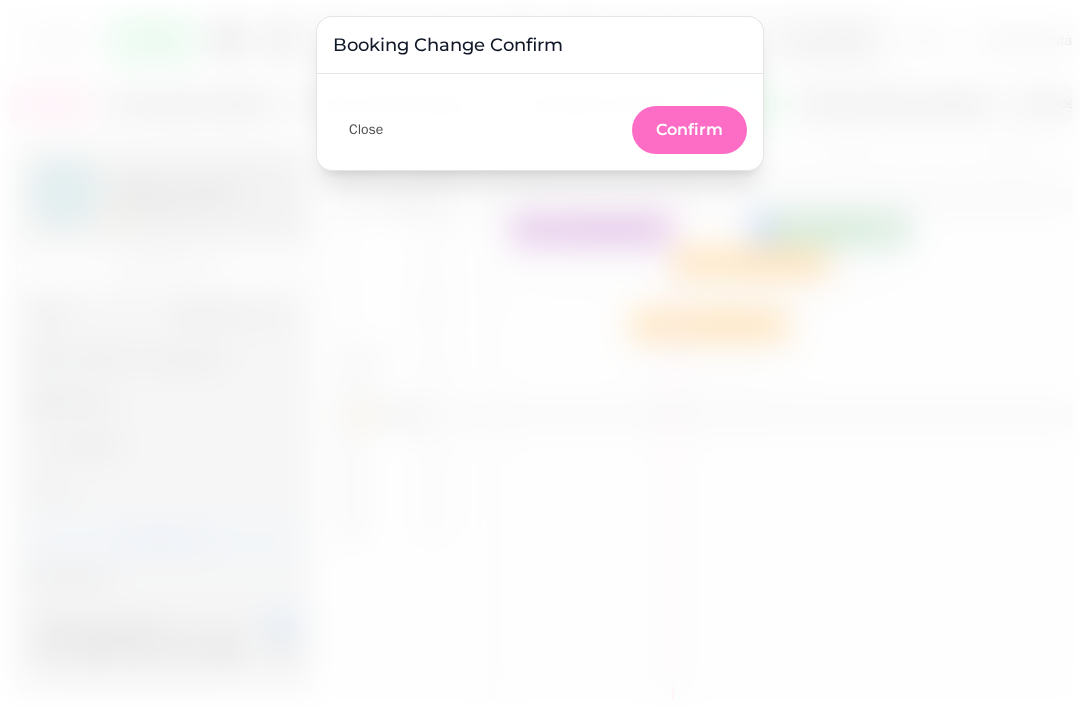 click on "Close" at bounding box center (366, 130) 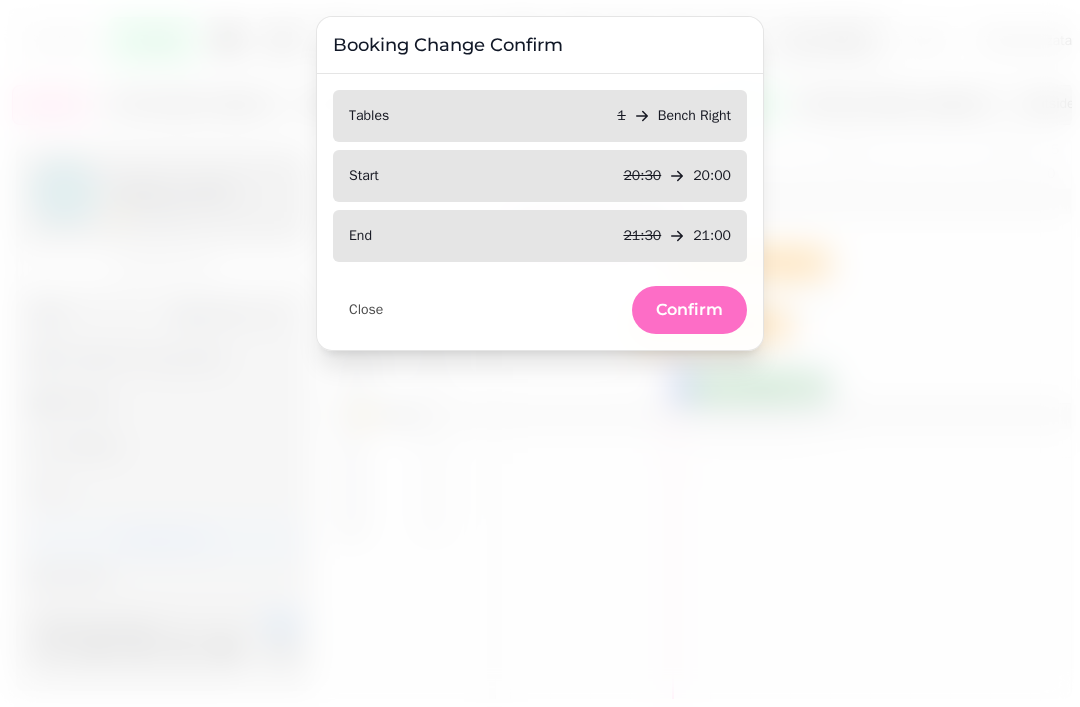 click on "Confirm" at bounding box center (689, 310) 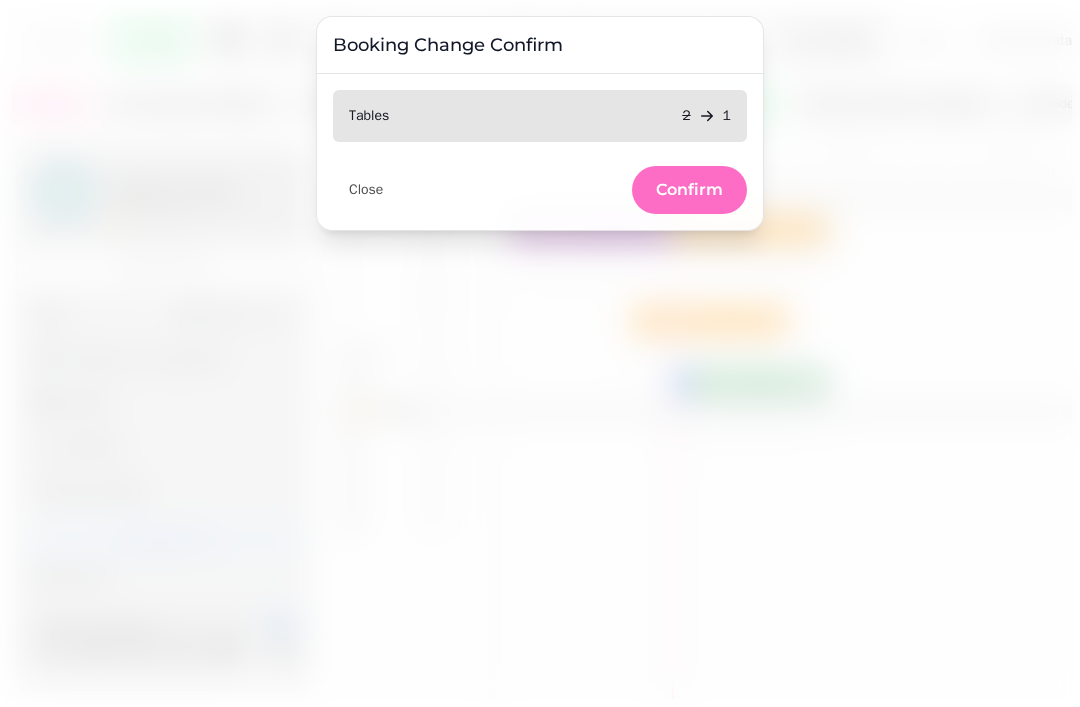 click on "Confirm" at bounding box center (689, 190) 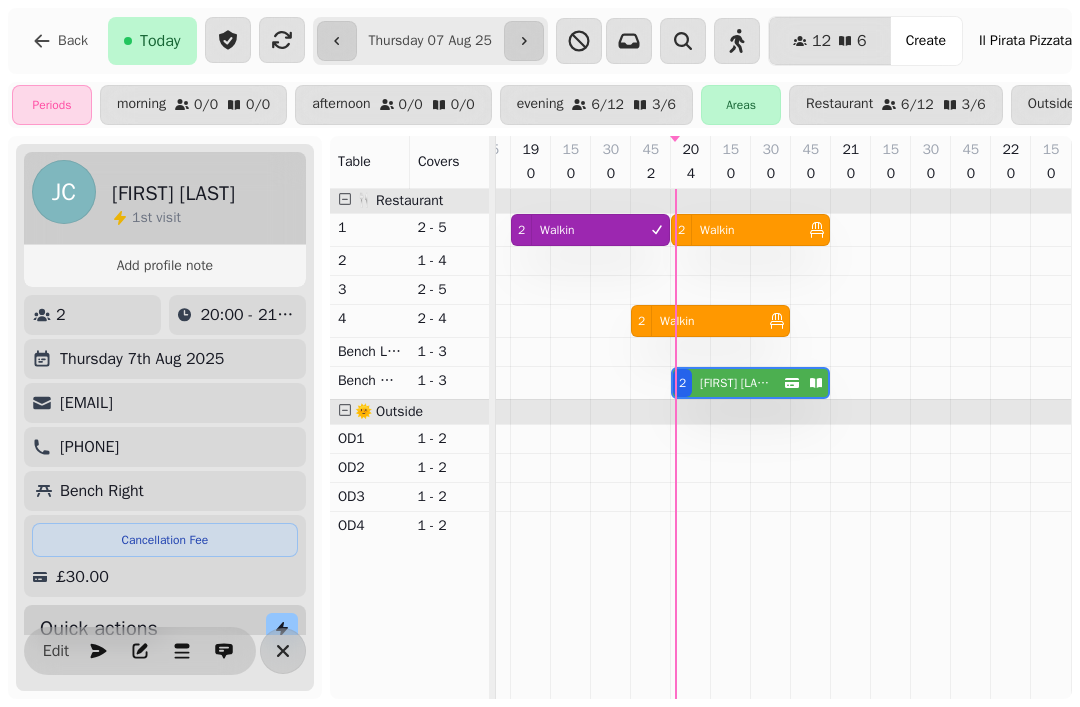 click at bounding box center (737, 41) 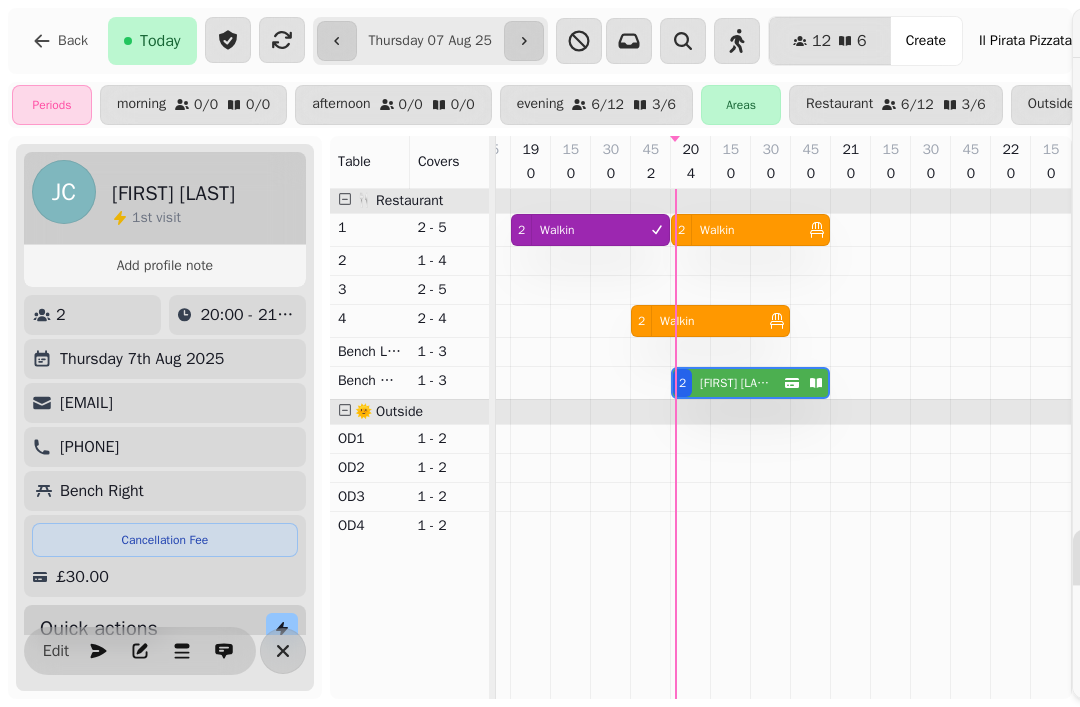 select on "****" 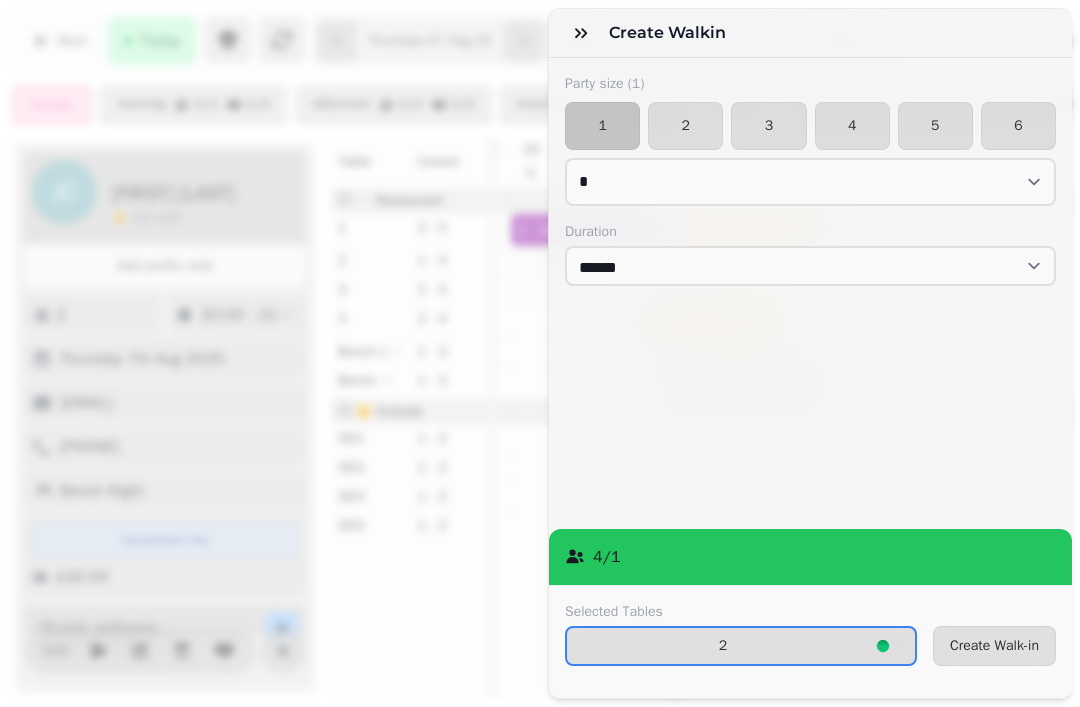 click at bounding box center [581, 33] 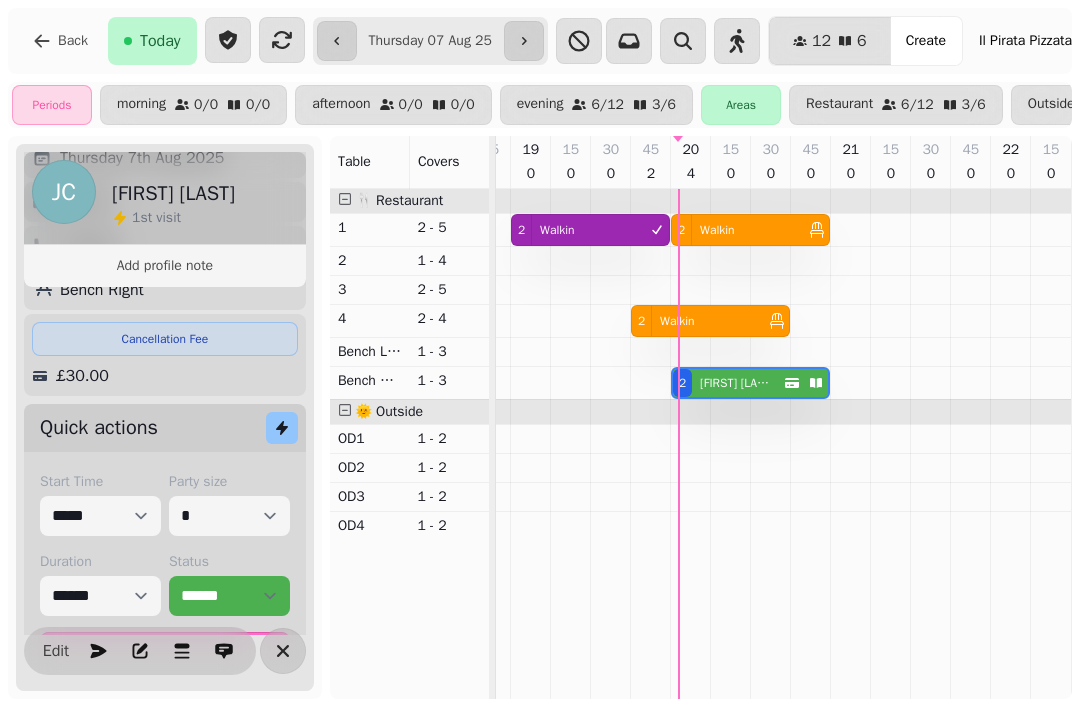 scroll, scrollTop: 238, scrollLeft: 0, axis: vertical 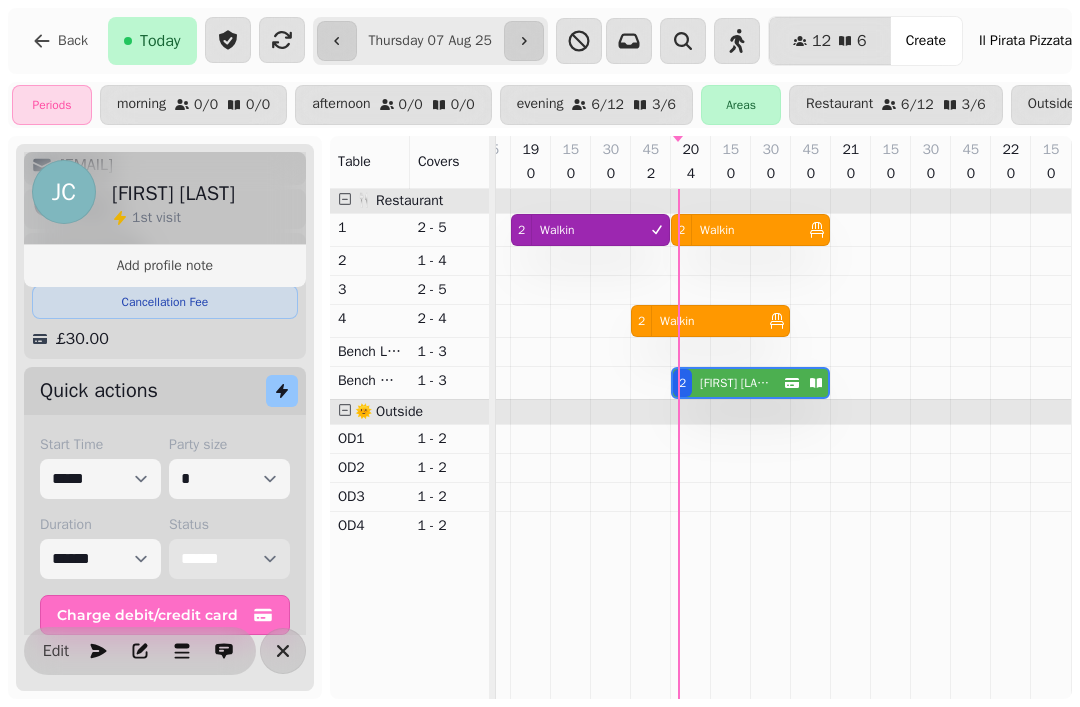 click on "**********" at bounding box center (229, 559) 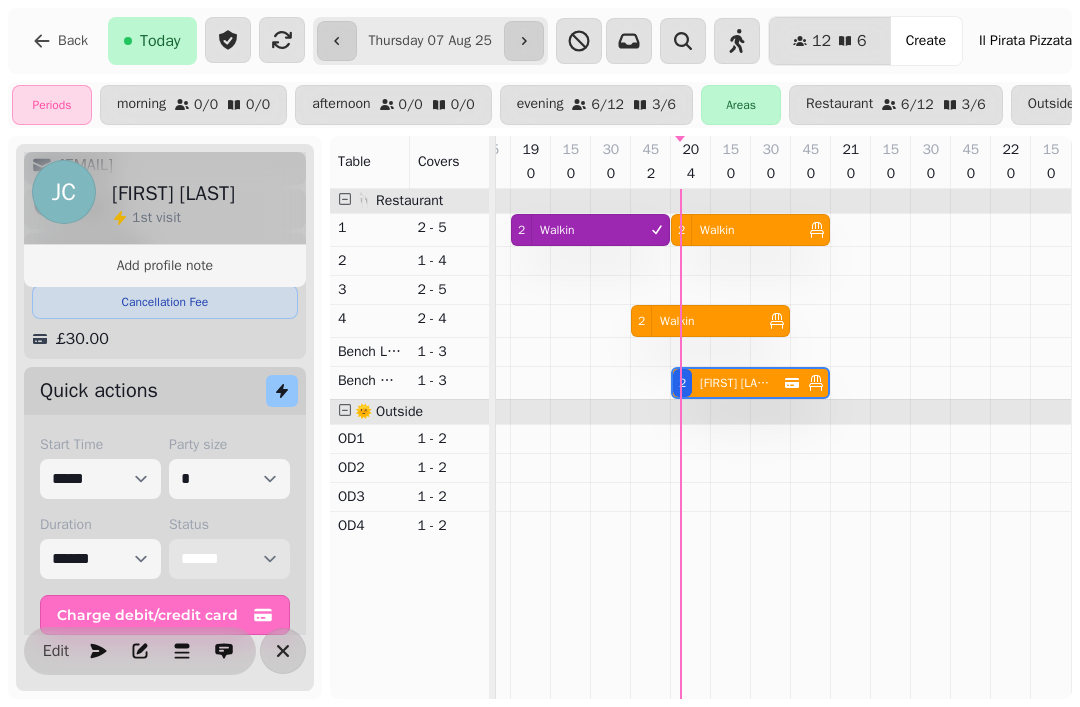 scroll, scrollTop: 0, scrollLeft: 54, axis: horizontal 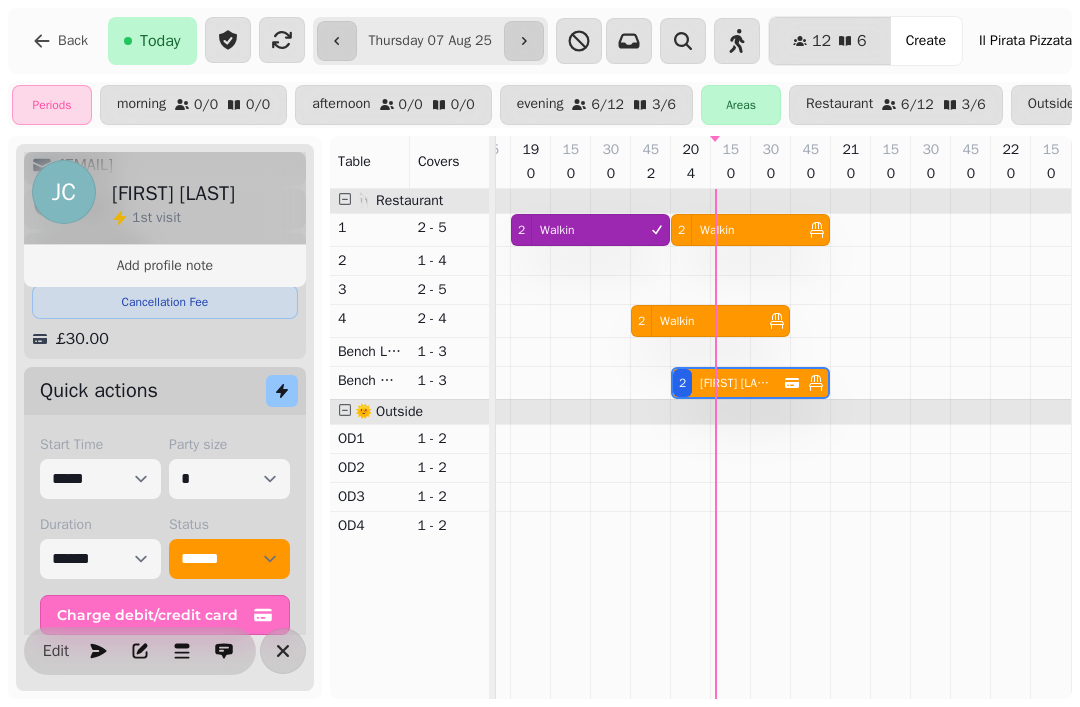 click 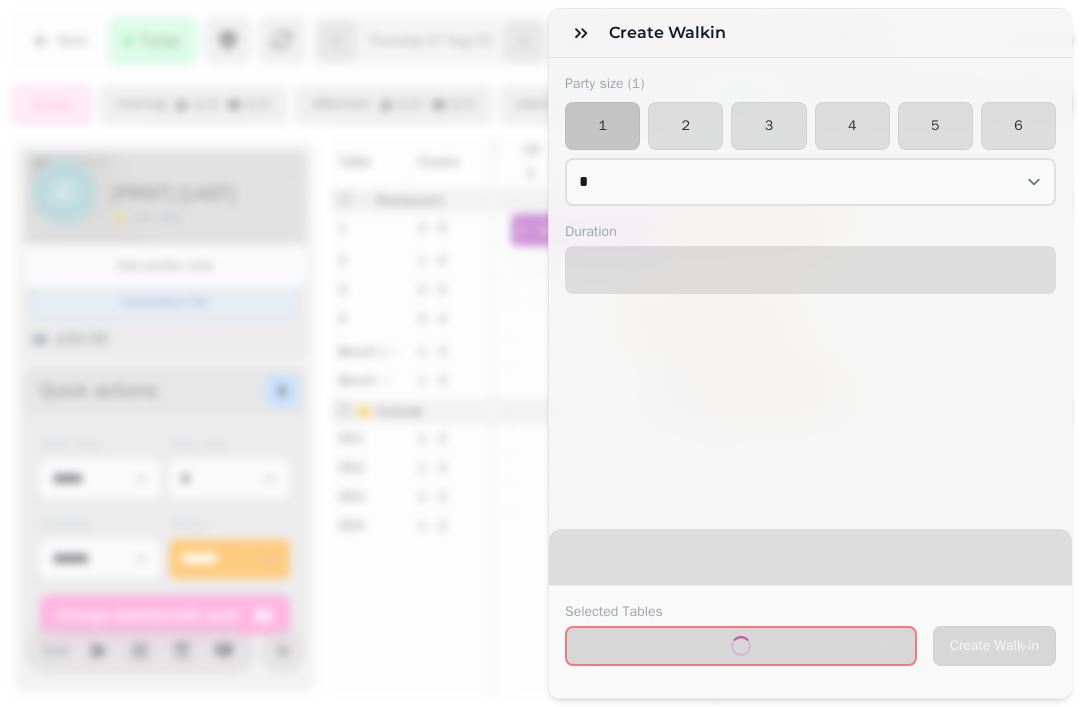select on "****" 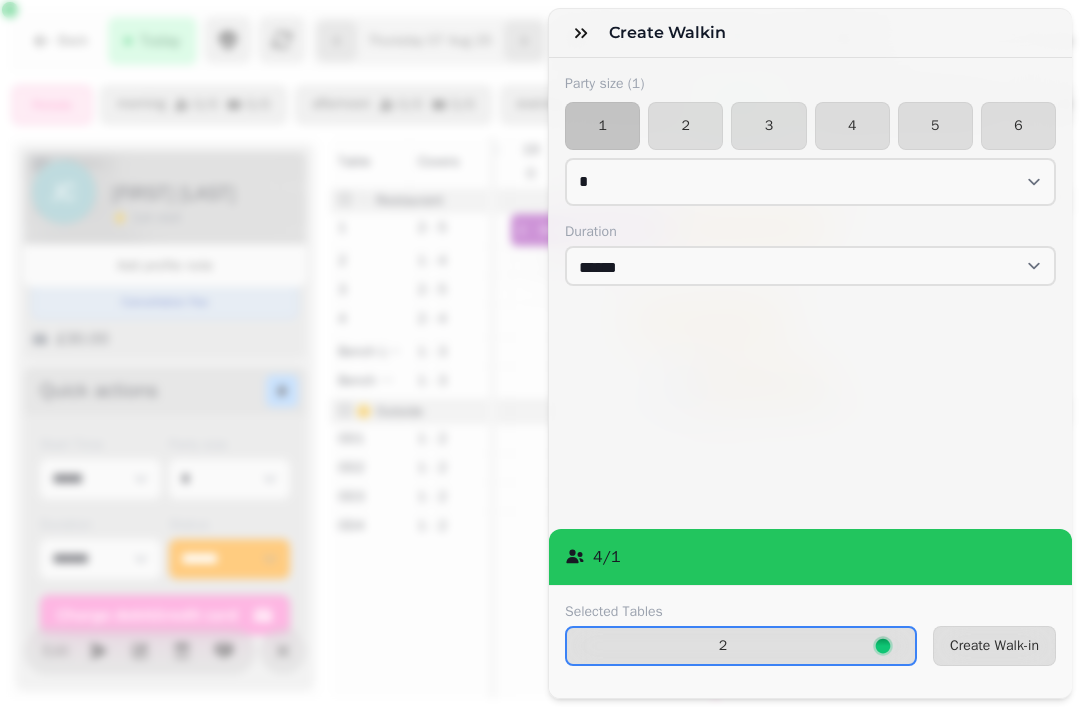 click on "2" at bounding box center [685, 126] 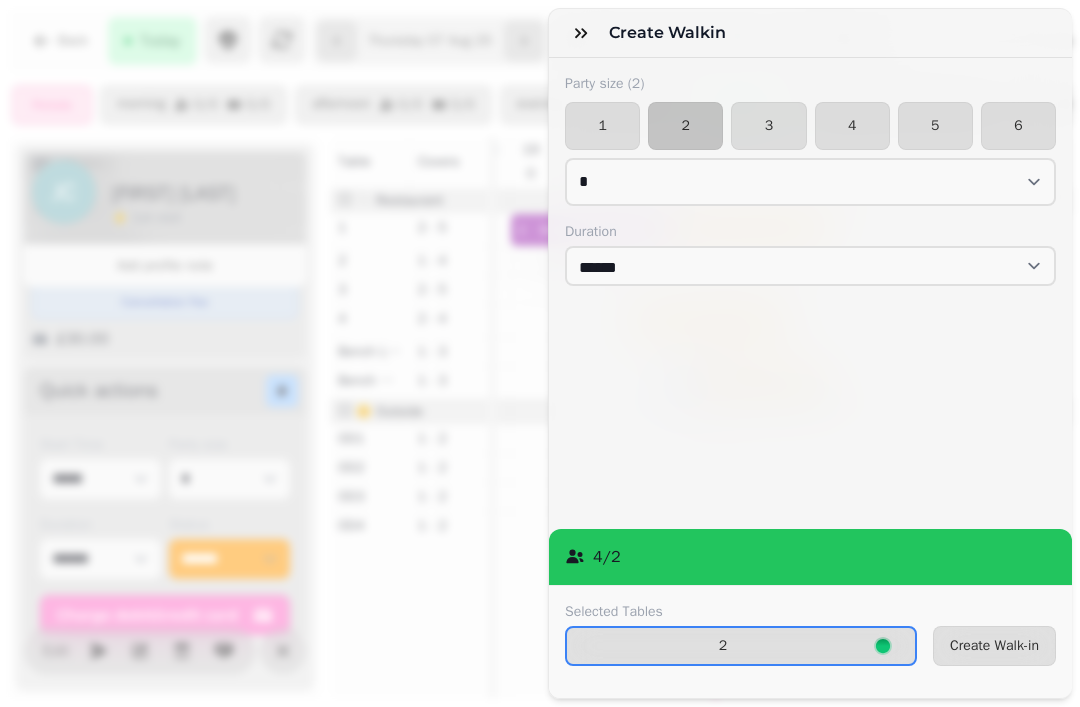 click on "Create Walk-in" at bounding box center (994, 646) 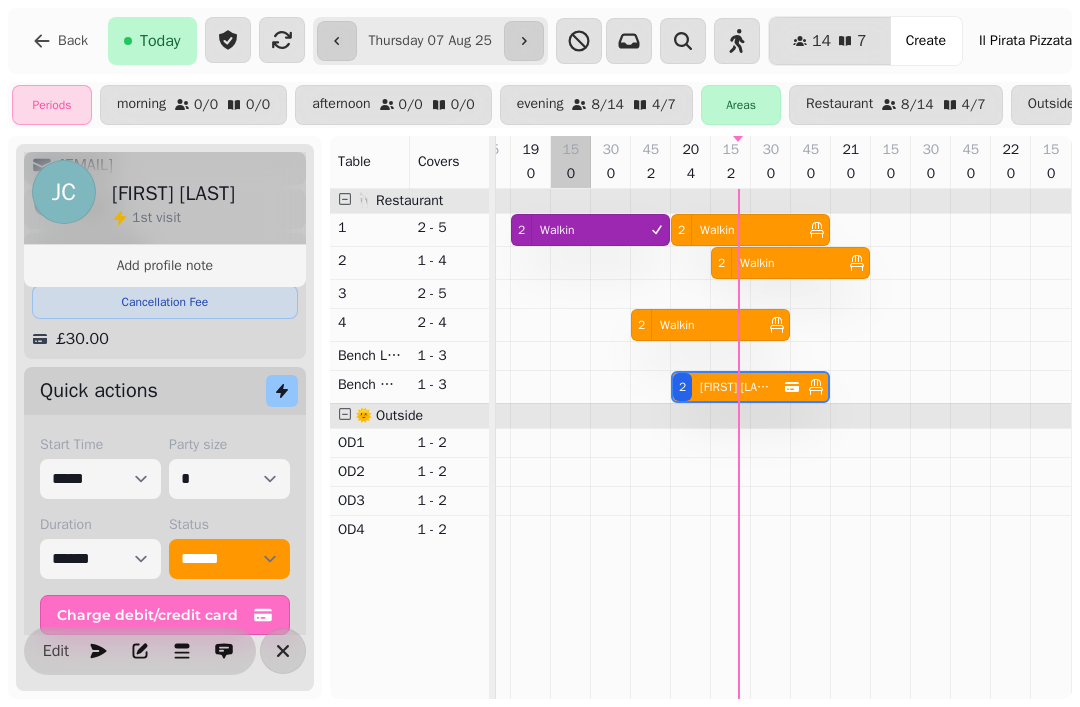 click at bounding box center (571, 444) 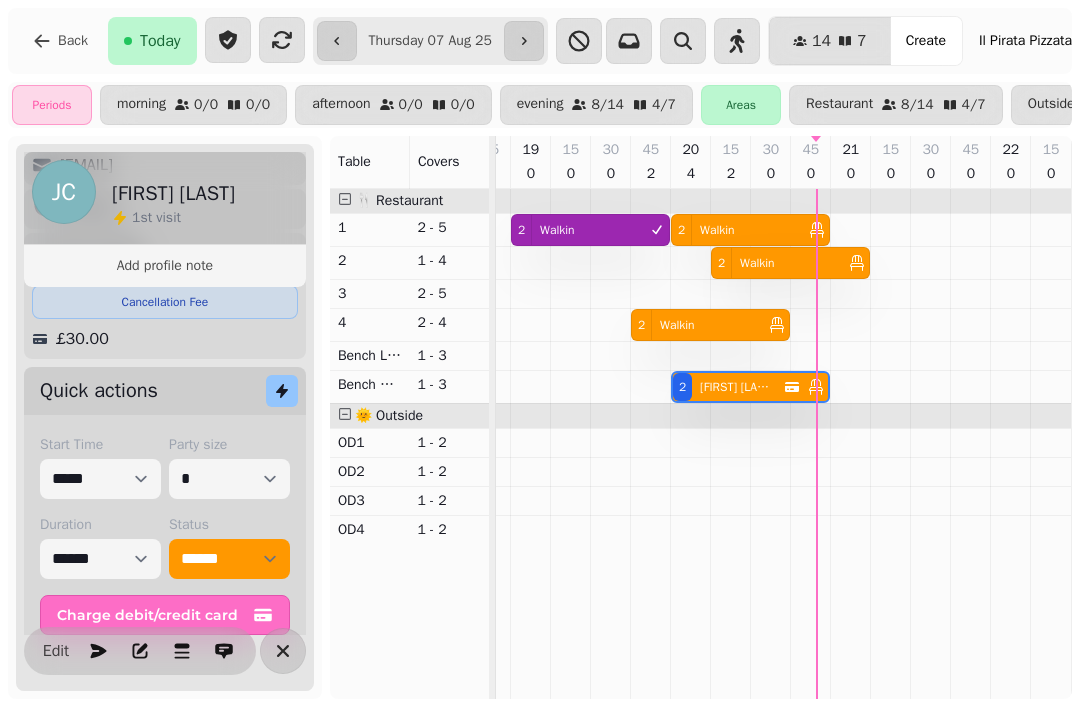 click on "2 Walkin" at bounding box center [696, 325] 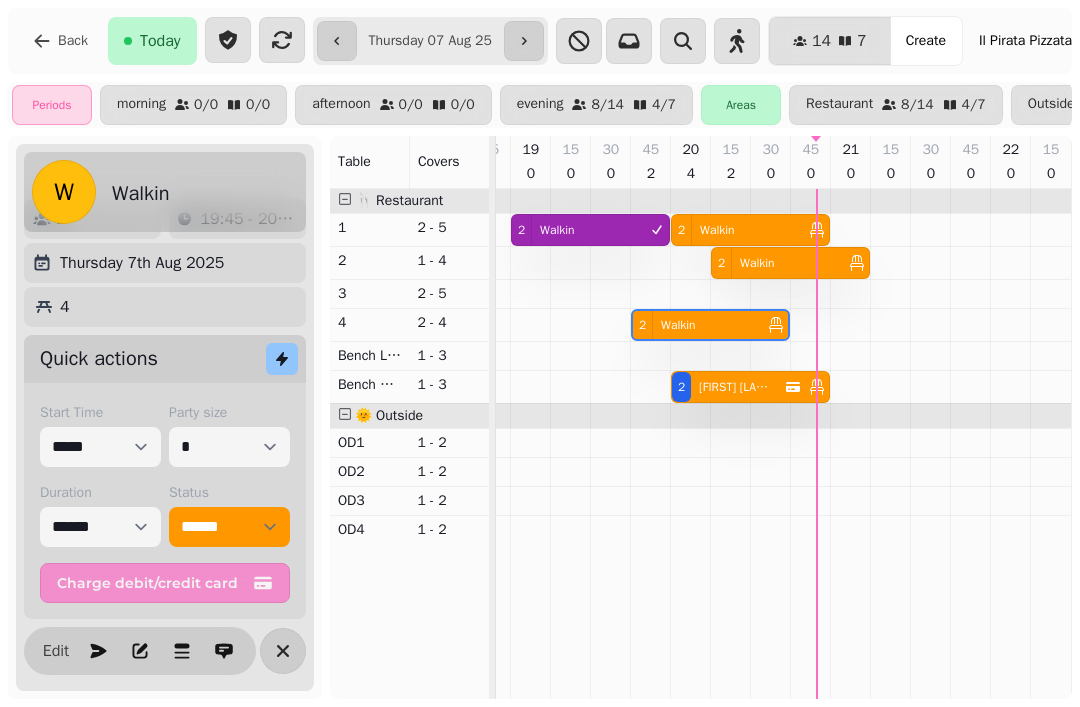 select on "**********" 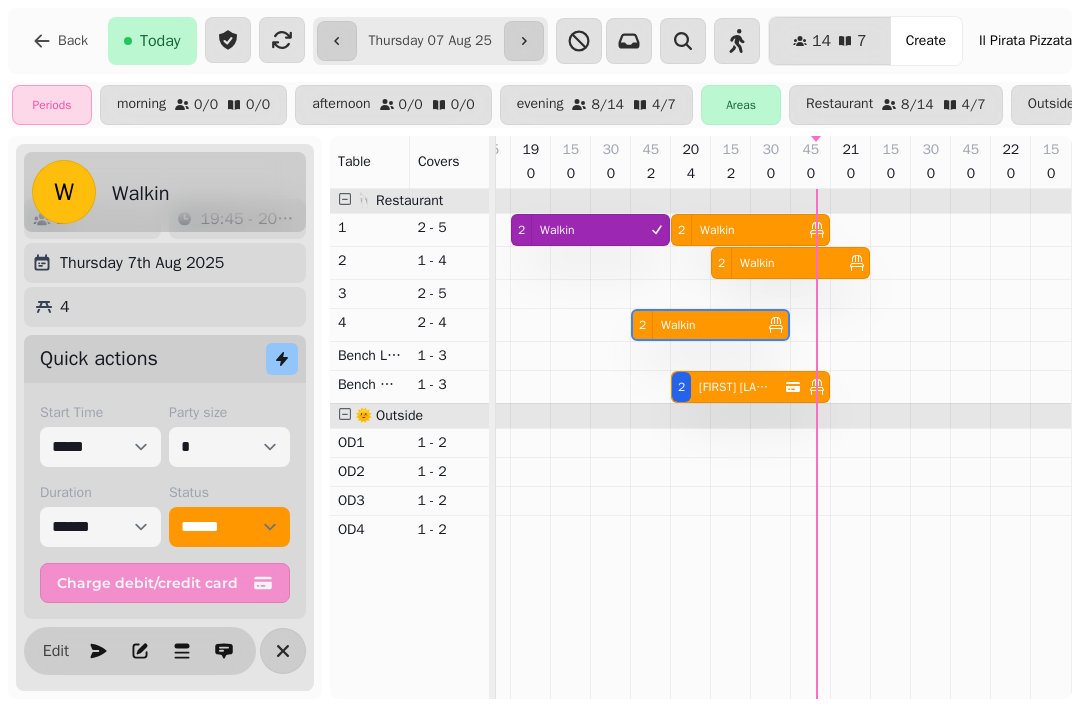 scroll, scrollTop: 41, scrollLeft: 0, axis: vertical 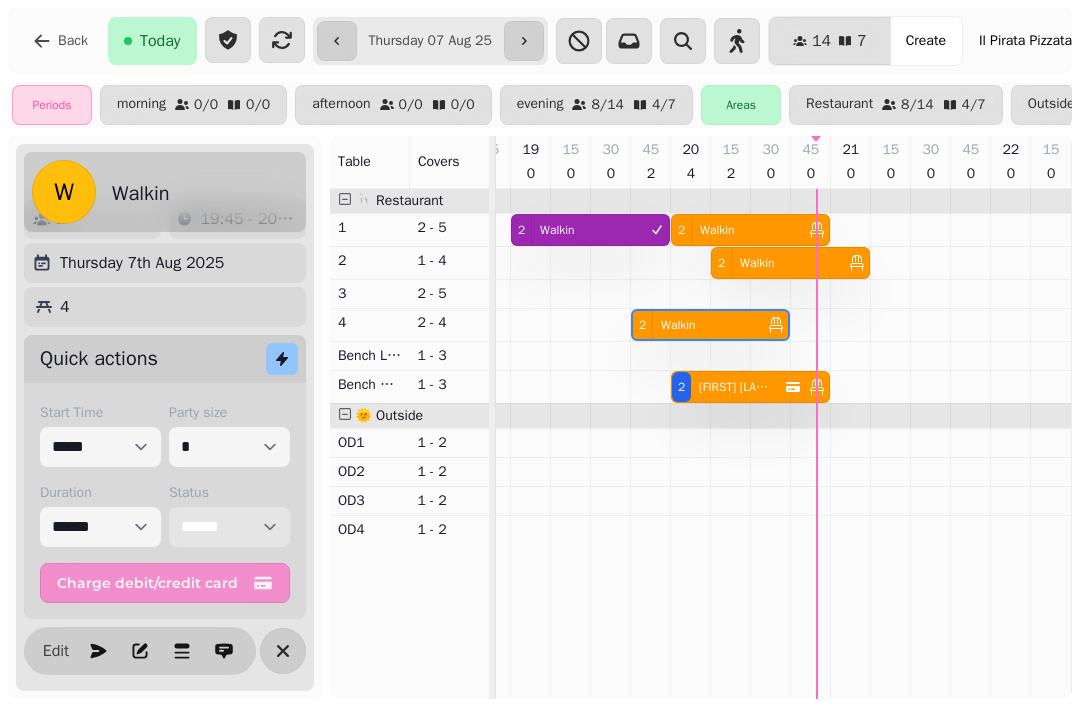 select on "********" 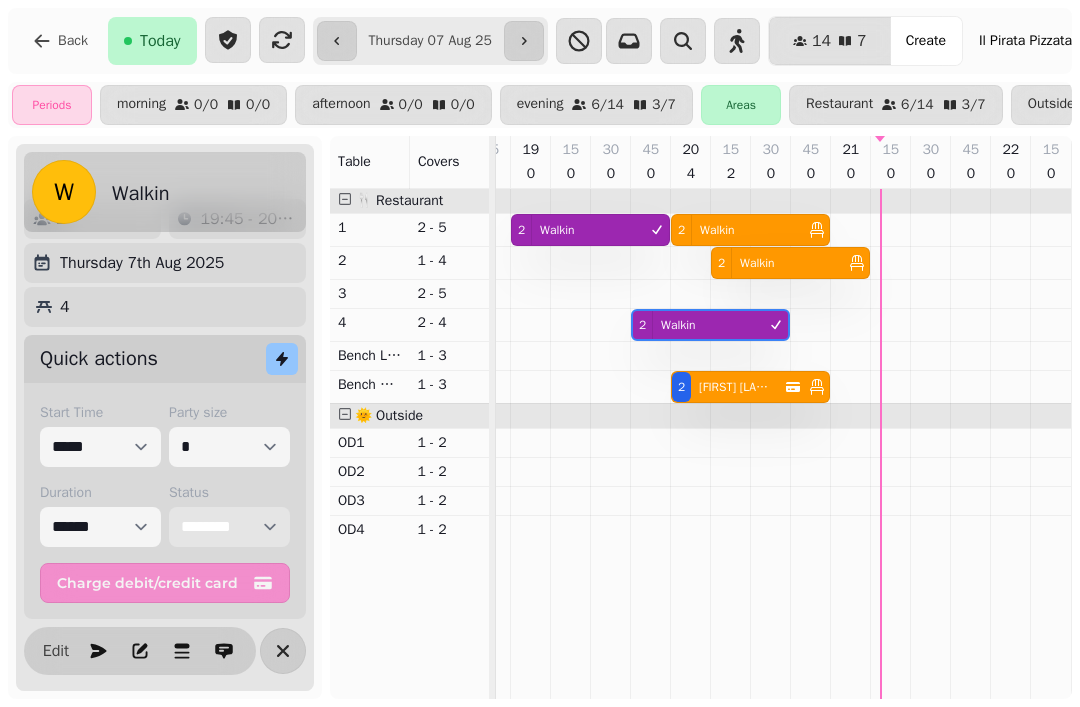 scroll, scrollTop: 0, scrollLeft: 40, axis: horizontal 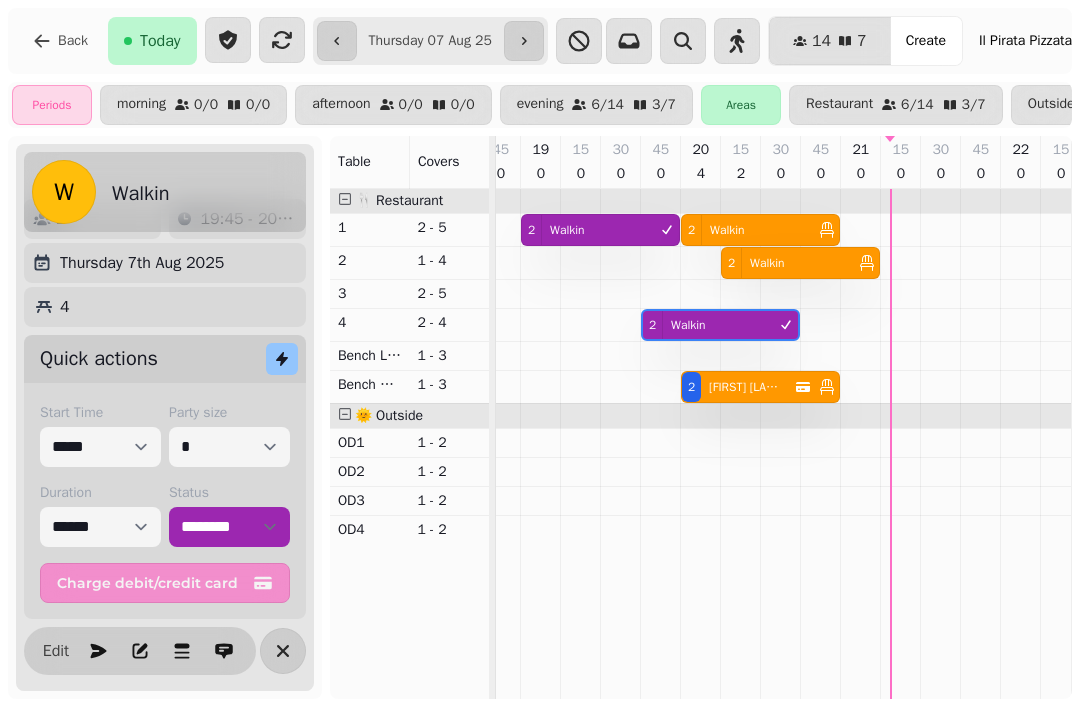 click 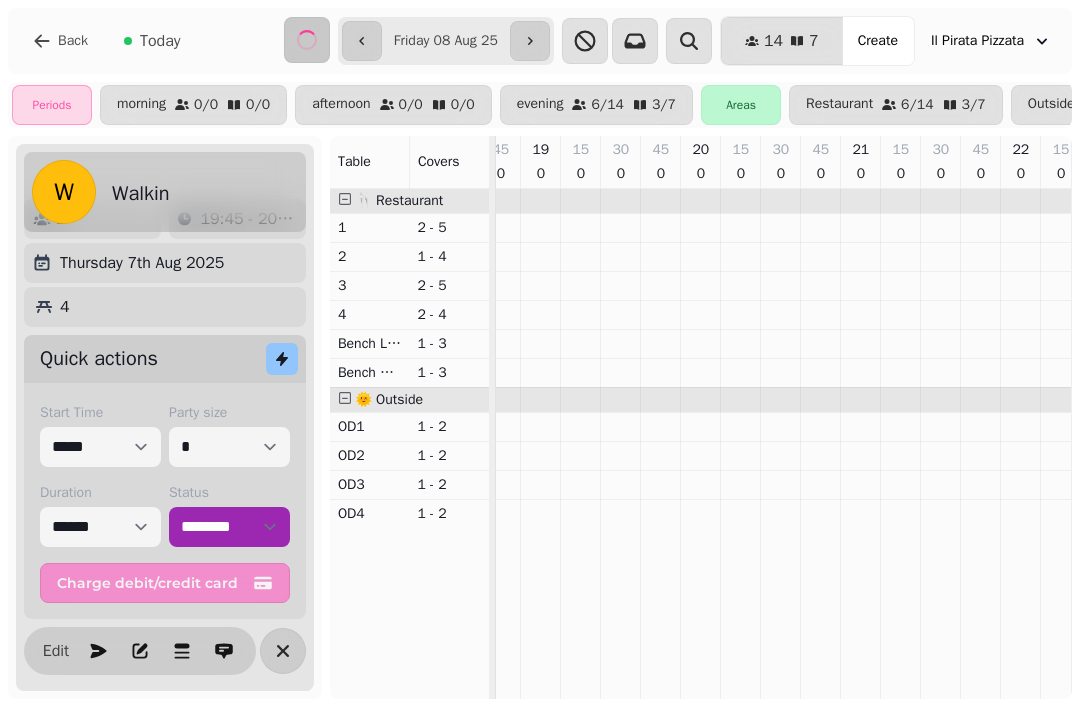 scroll, scrollTop: 0, scrollLeft: 0, axis: both 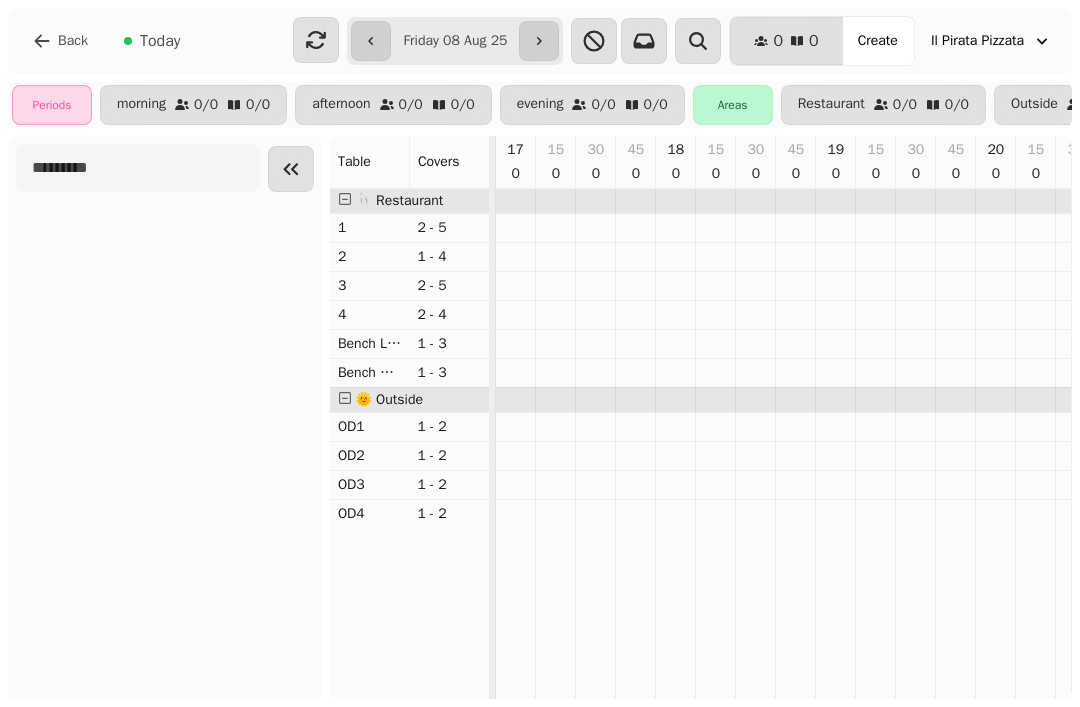click 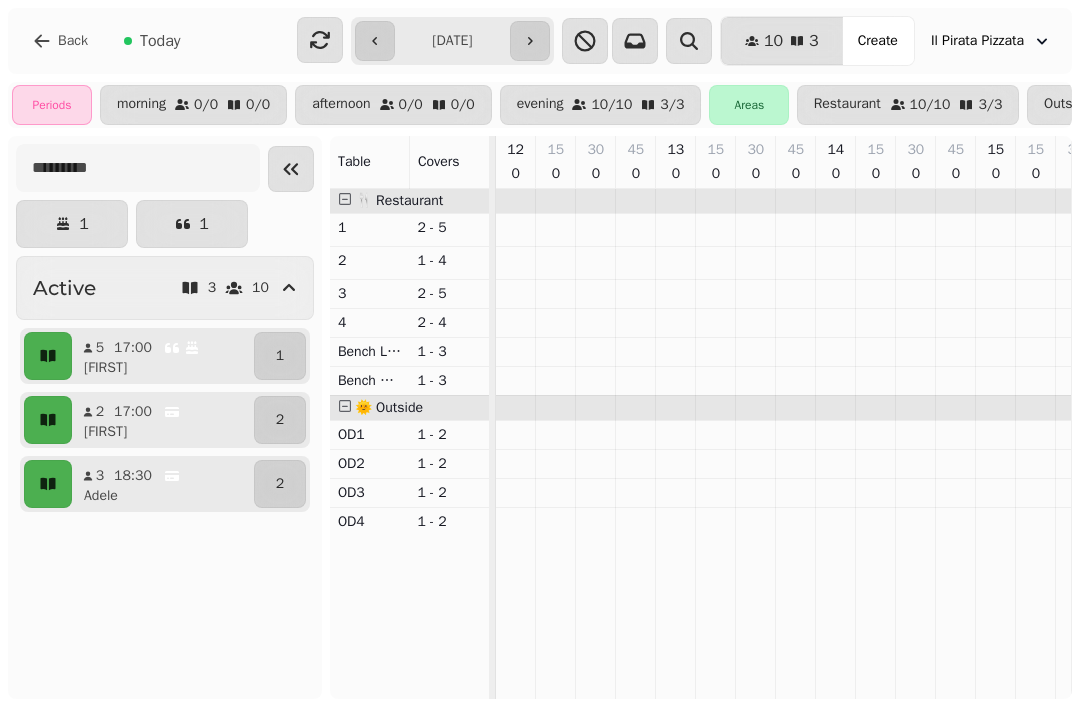 scroll, scrollTop: 0, scrollLeft: 647, axis: horizontal 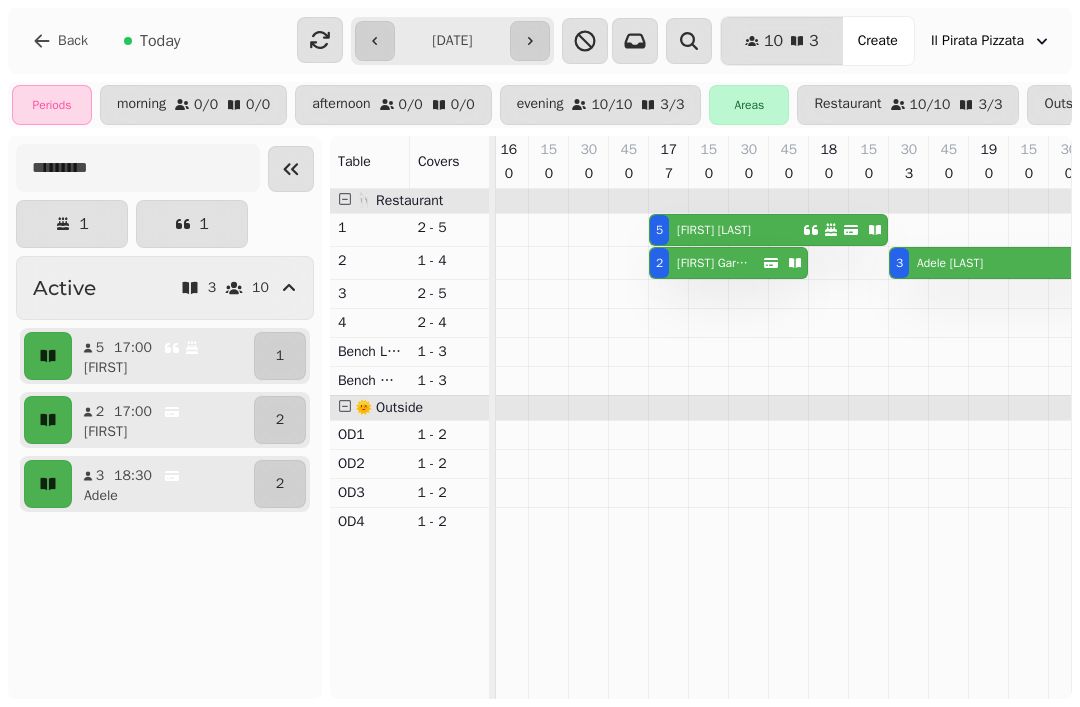 click at bounding box center [375, 41] 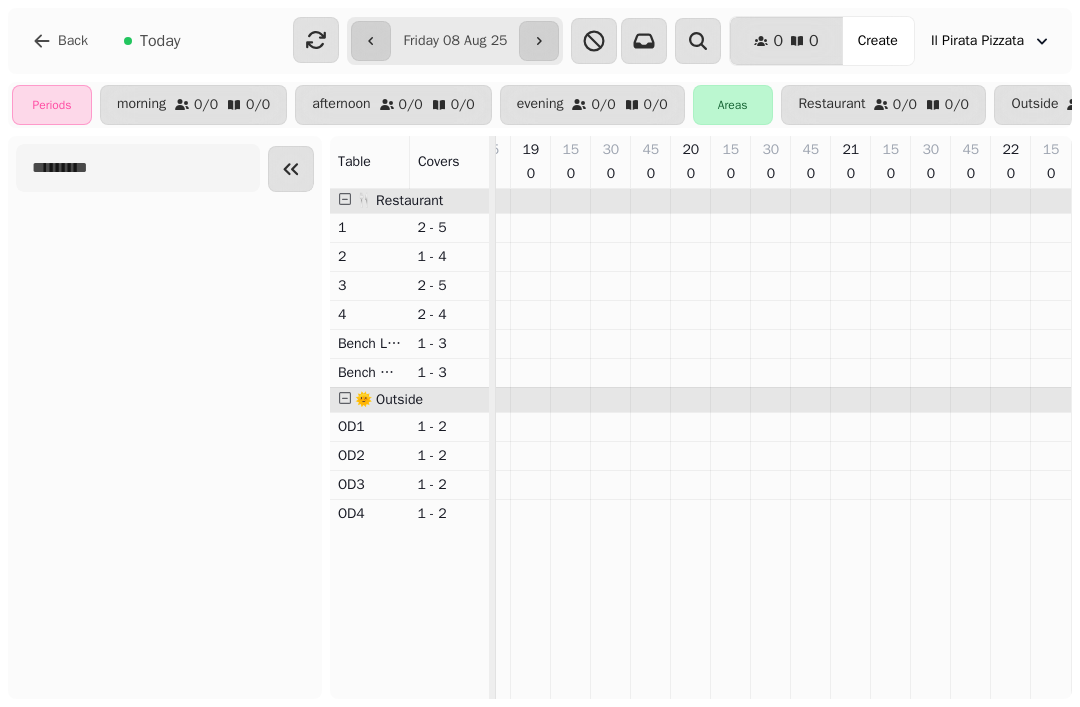 scroll, scrollTop: 0, scrollLeft: 0, axis: both 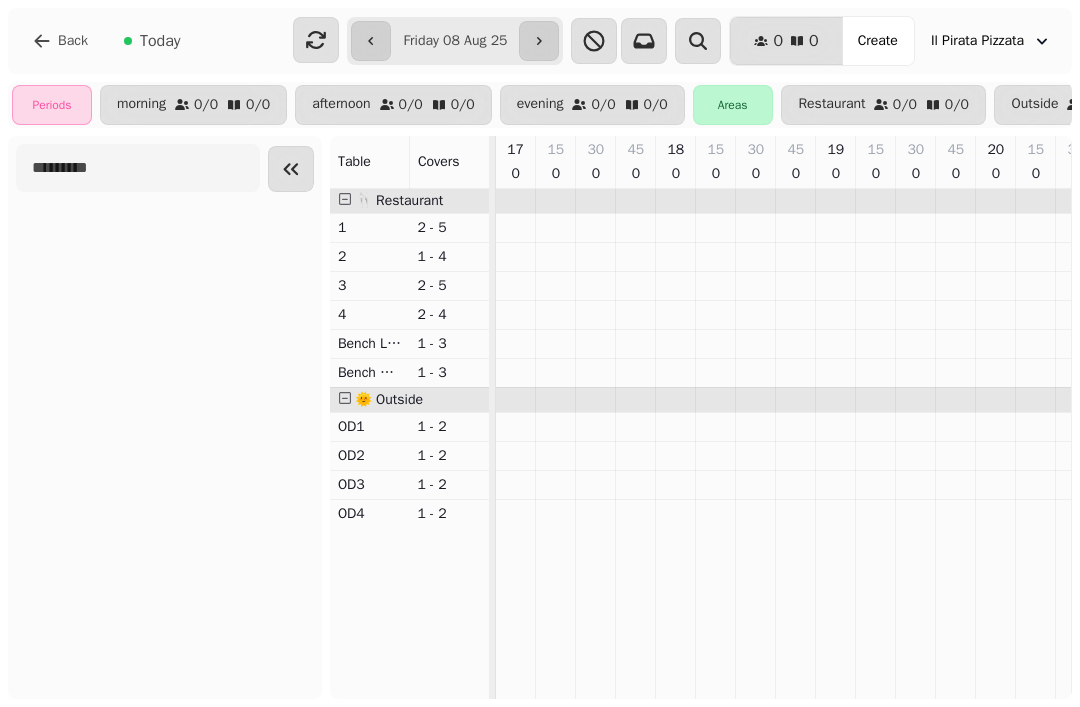 click at bounding box center [371, 41] 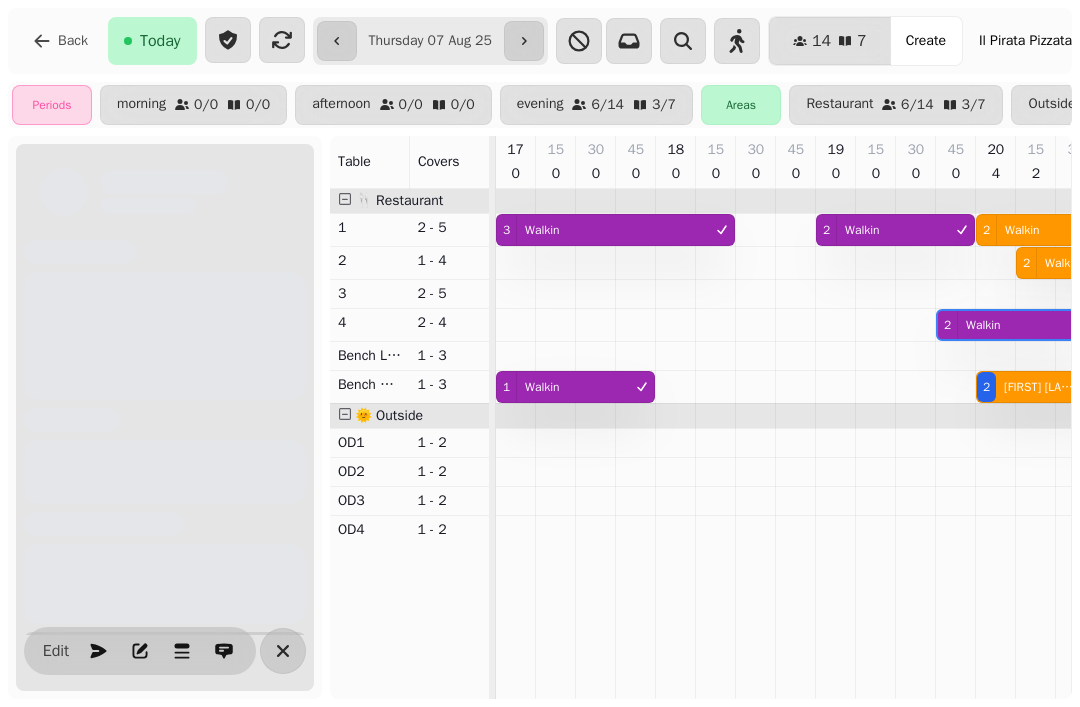 type on "**********" 